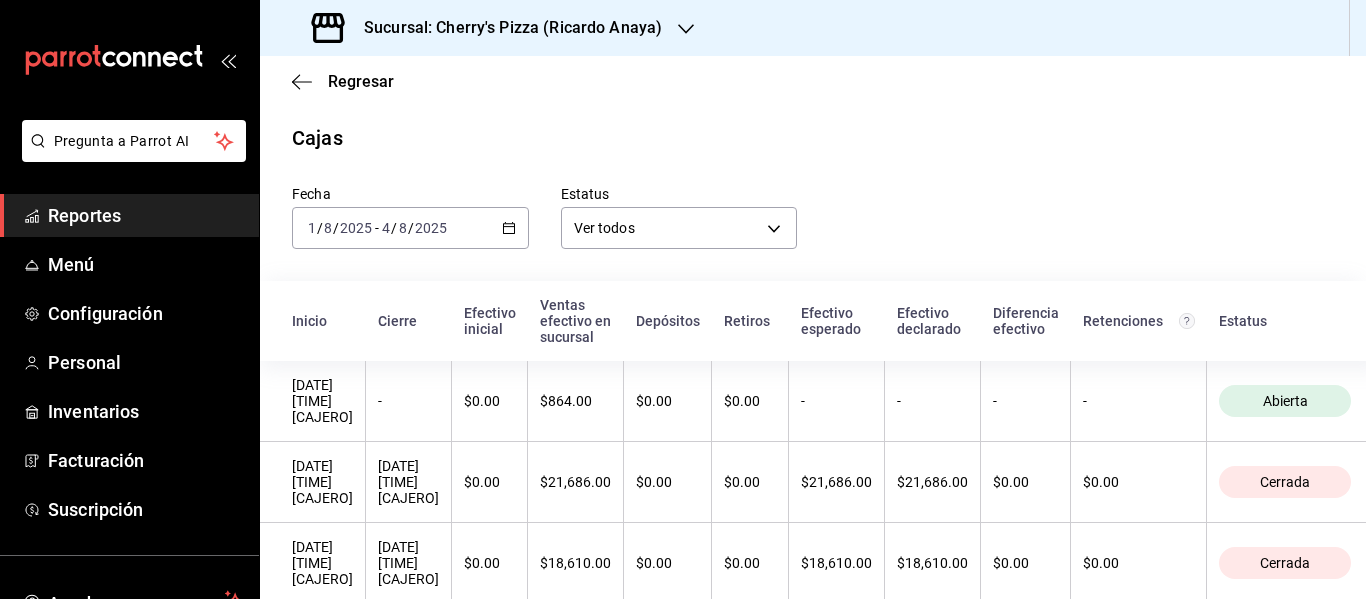 scroll, scrollTop: 0, scrollLeft: 0, axis: both 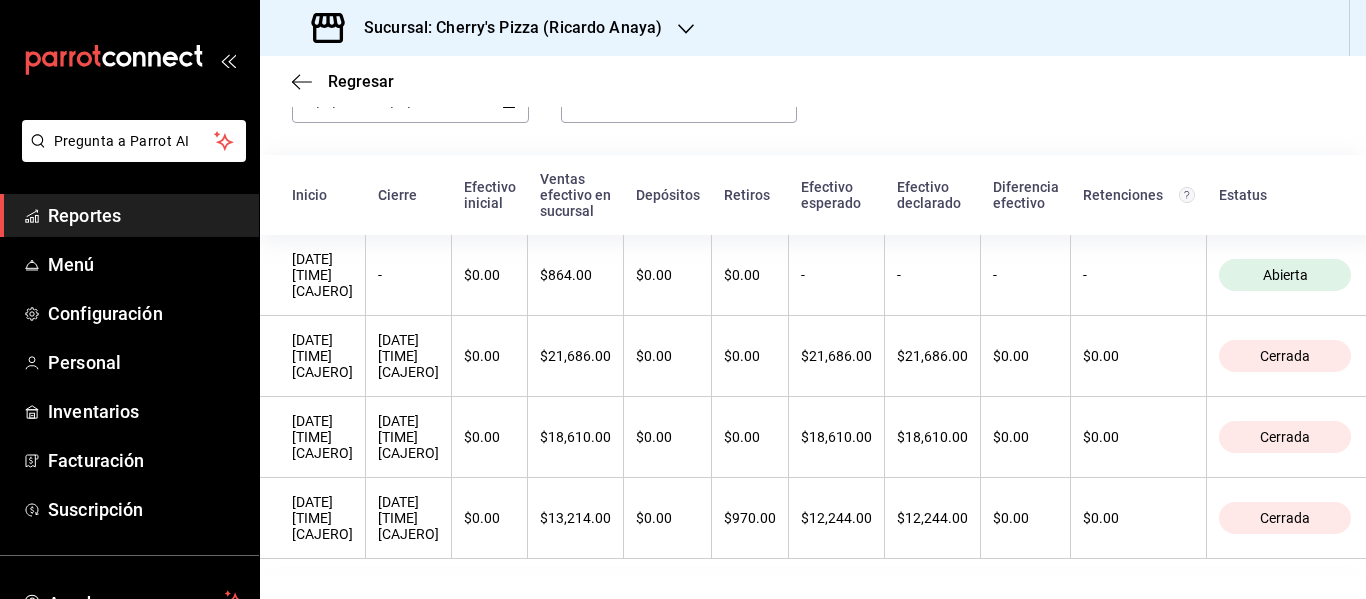 click on "Reportes" at bounding box center [145, 215] 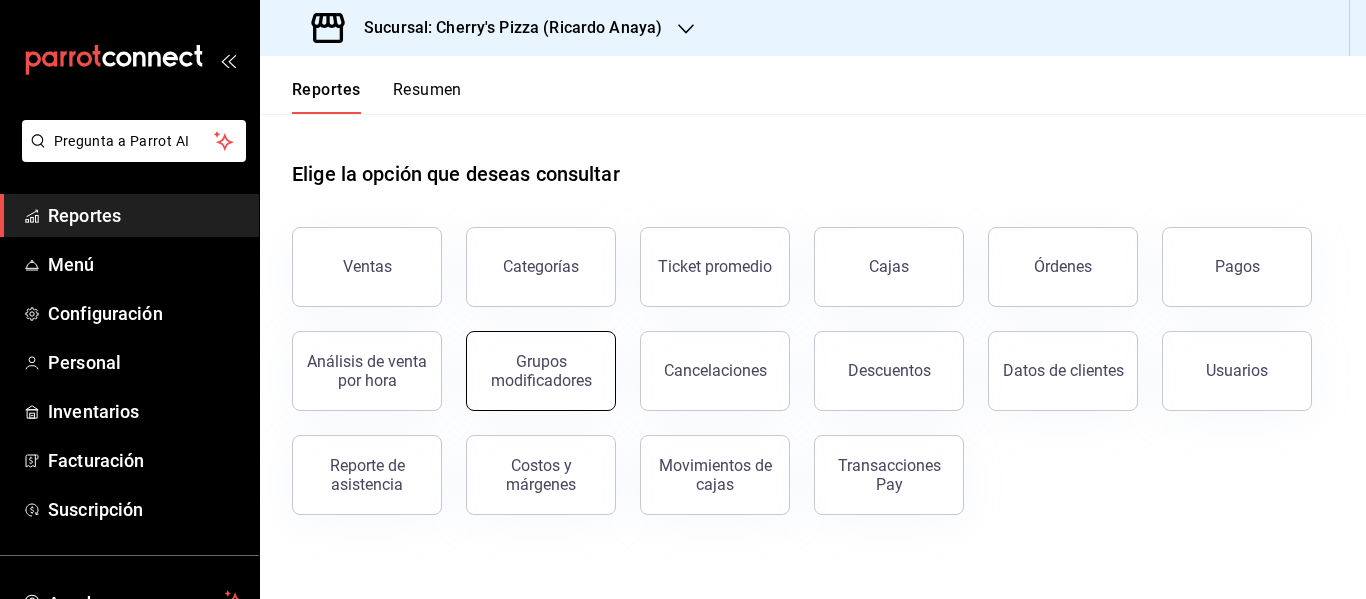 click on "Grupos modificadores" at bounding box center [541, 371] 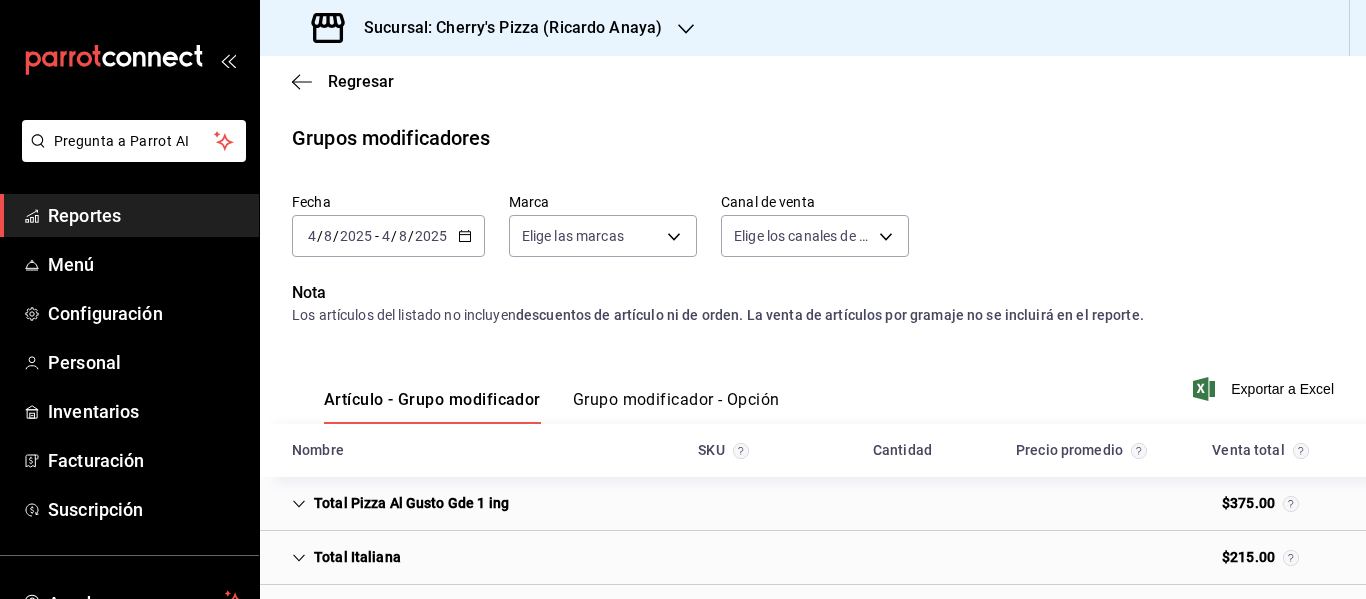 scroll, scrollTop: 299, scrollLeft: 0, axis: vertical 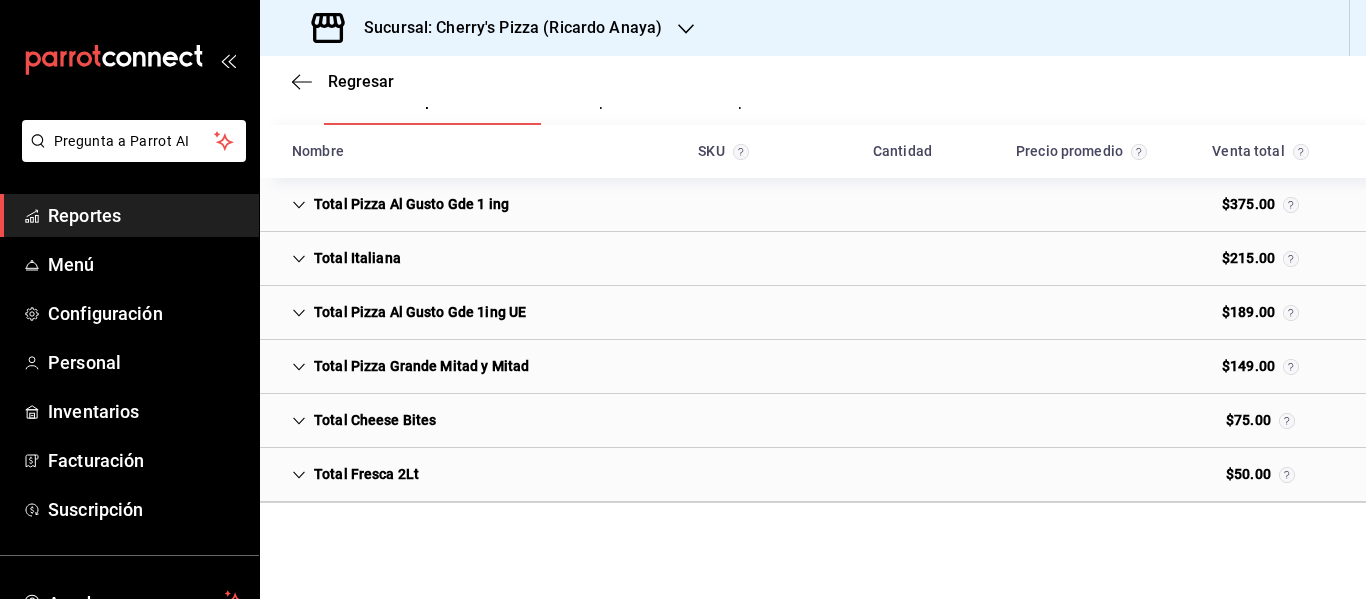 click on "Regresar" at bounding box center (813, 81) 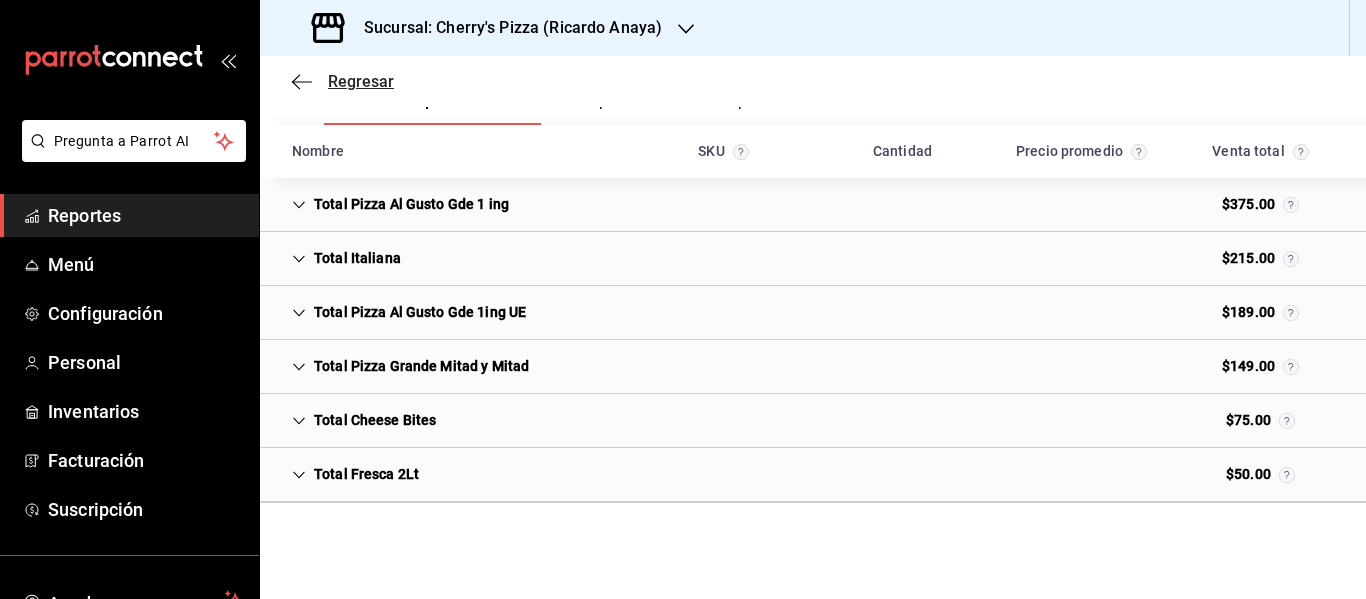 click 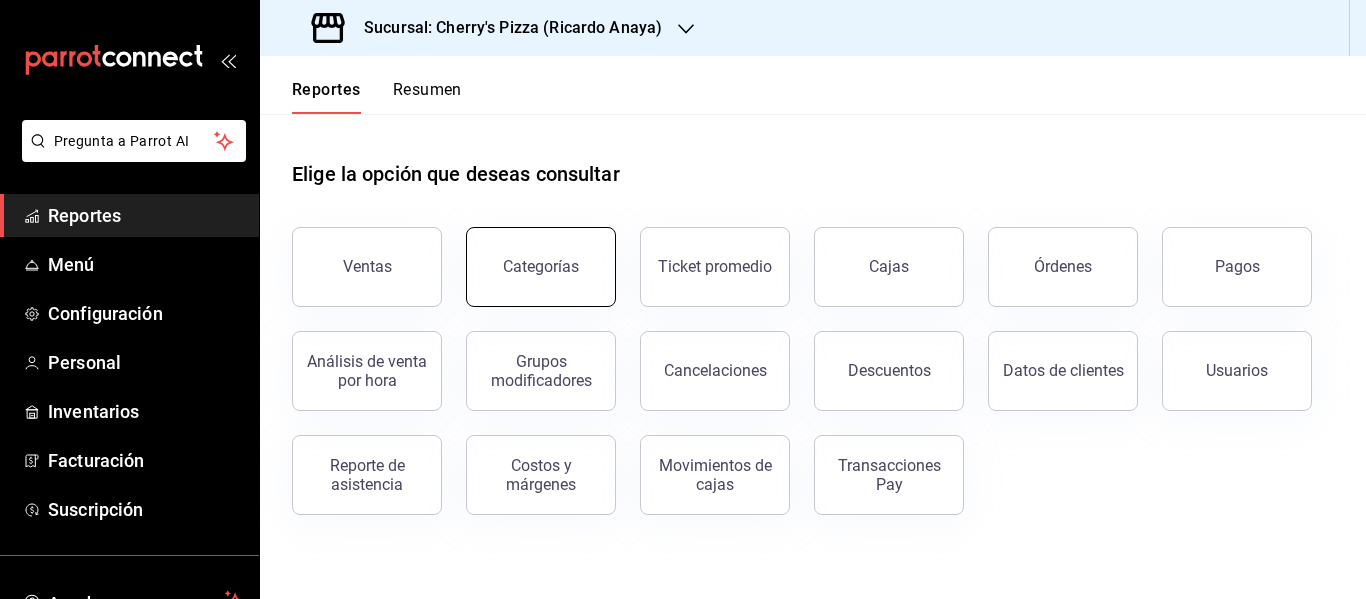 click on "Categorías" at bounding box center (541, 267) 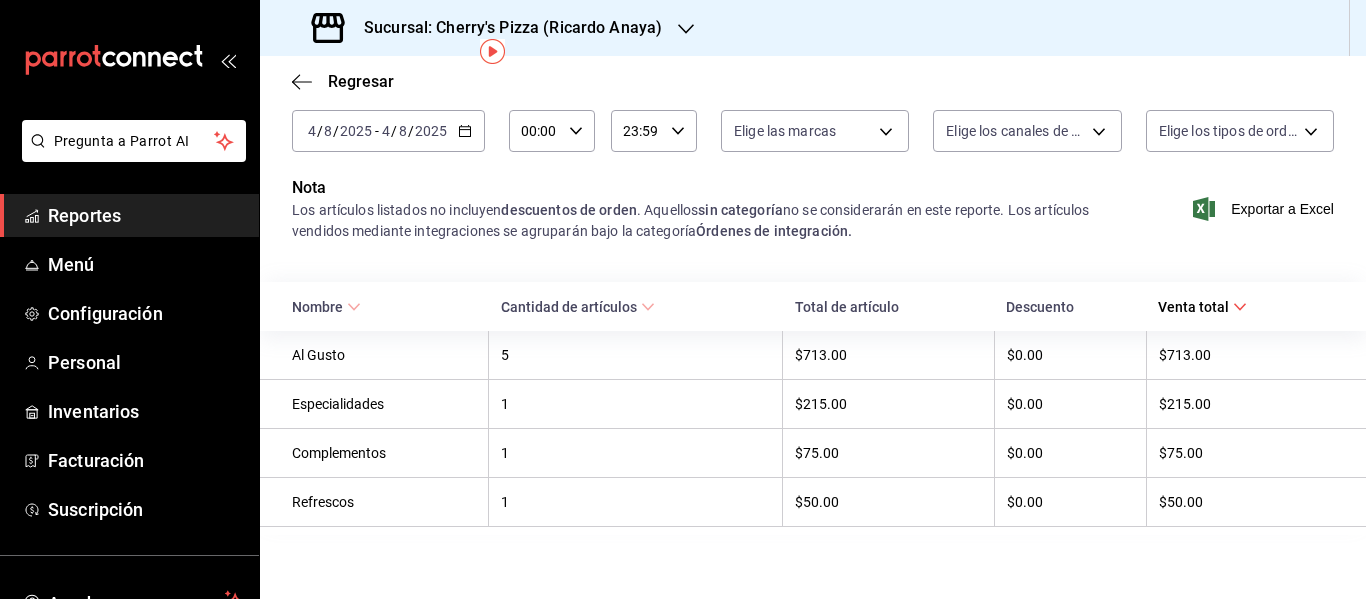 scroll, scrollTop: 0, scrollLeft: 0, axis: both 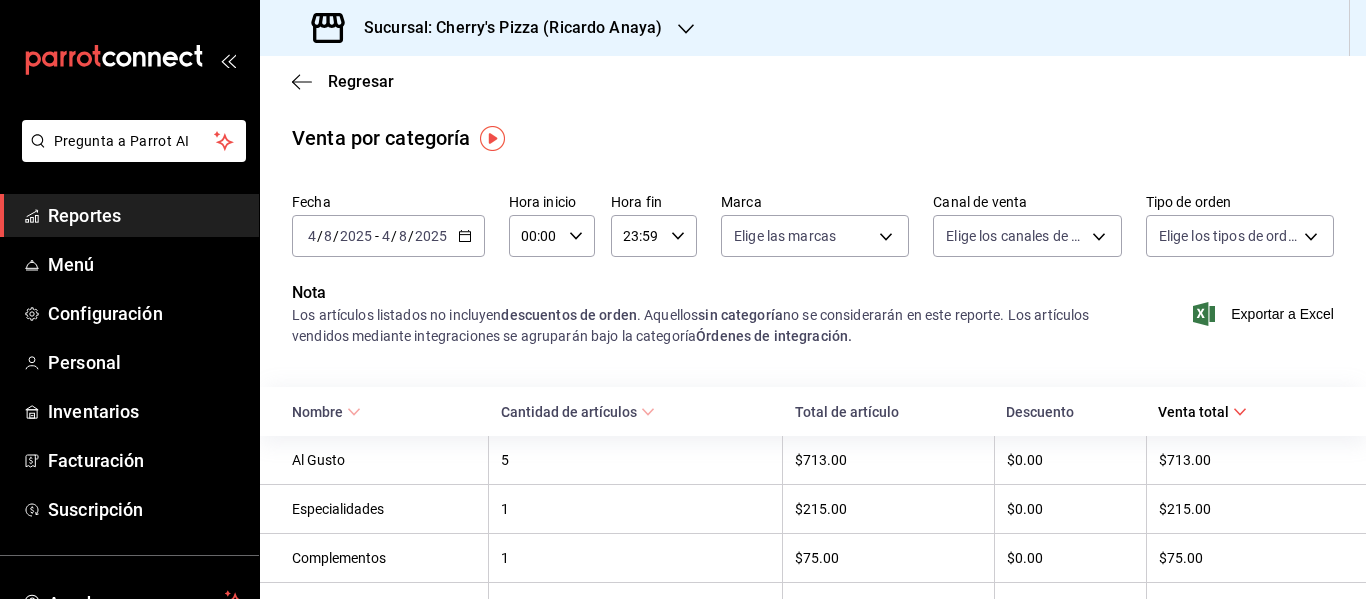 click on "Regresar" at bounding box center (813, 81) 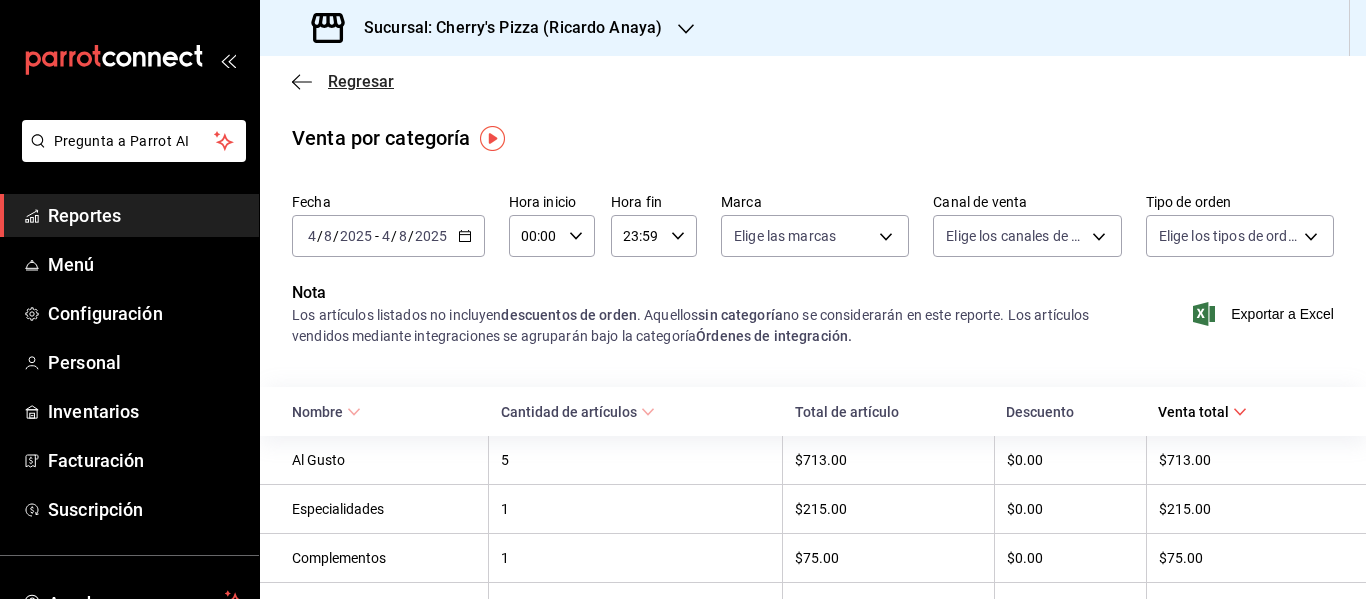 click 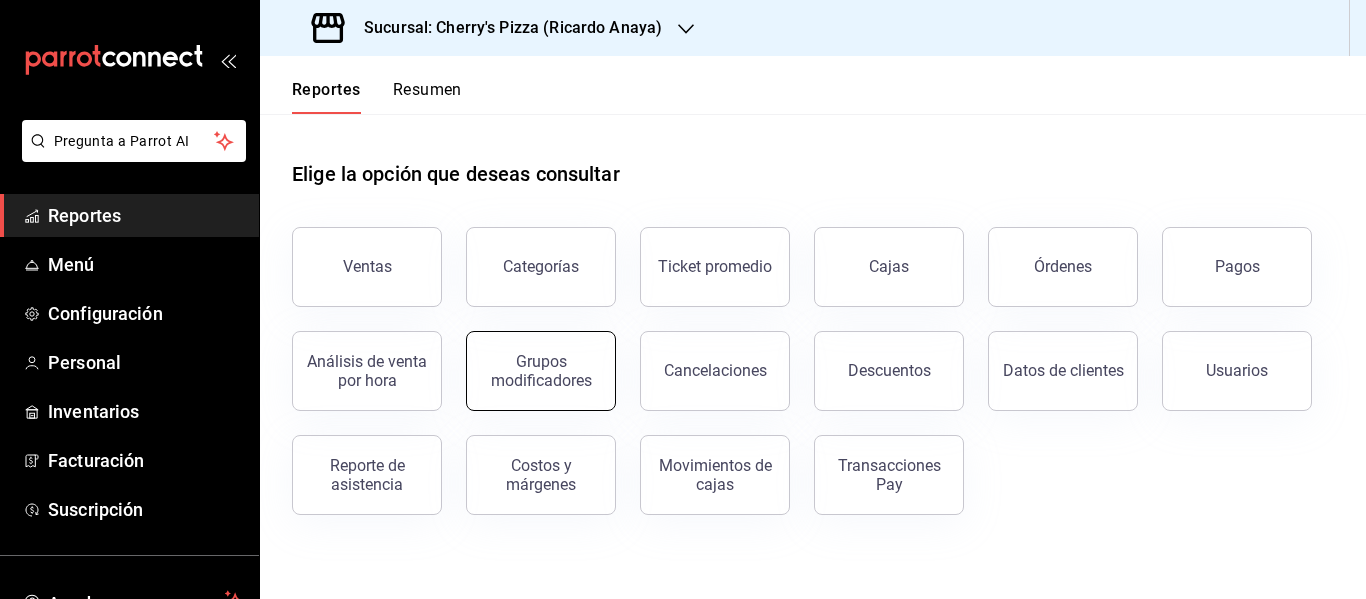 click on "Grupos modificadores" at bounding box center [541, 371] 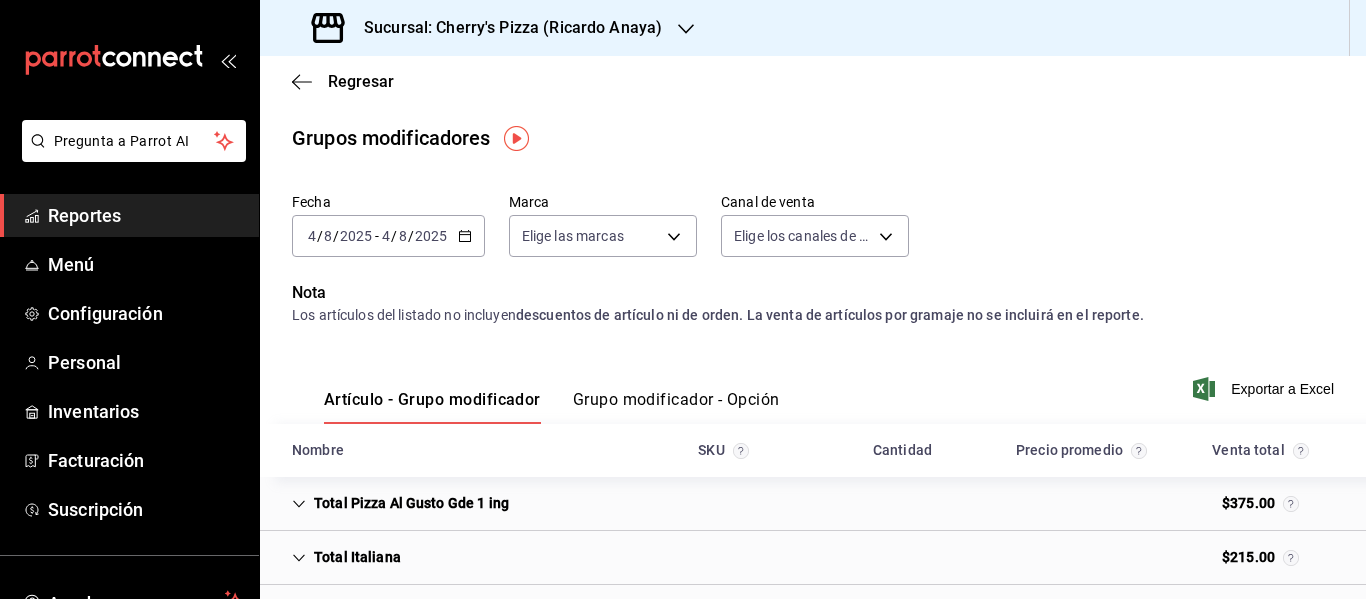 click on "2025" at bounding box center (431, 236) 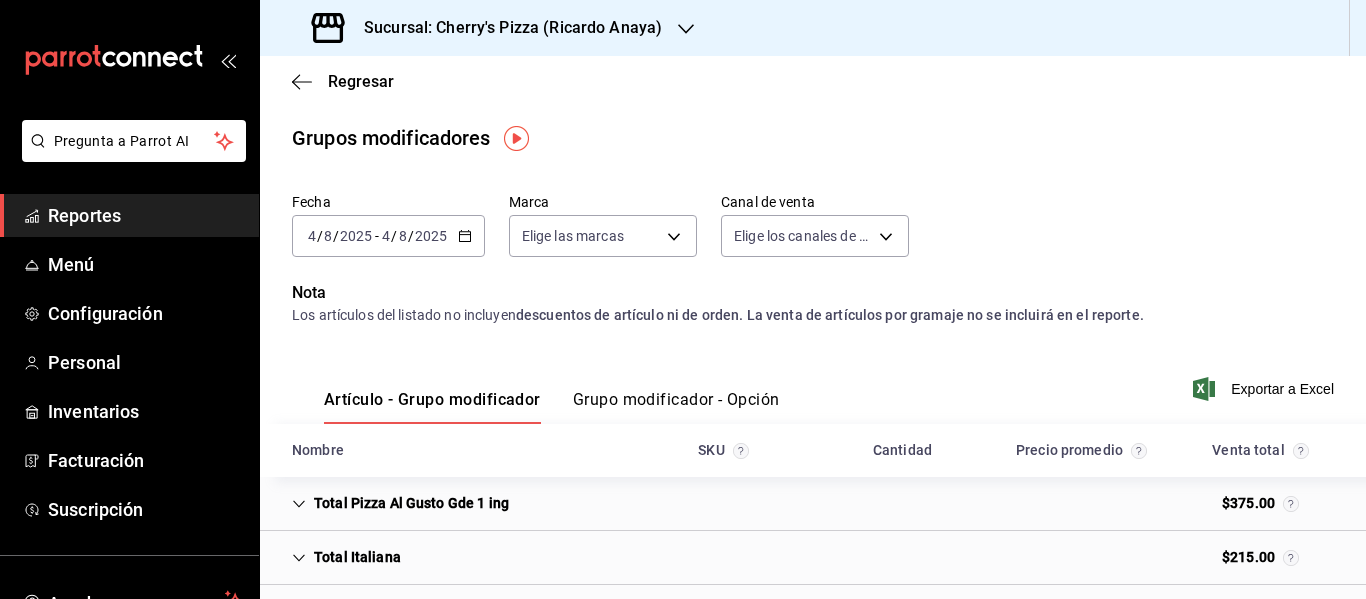 click on "/" at bounding box center (411, 236) 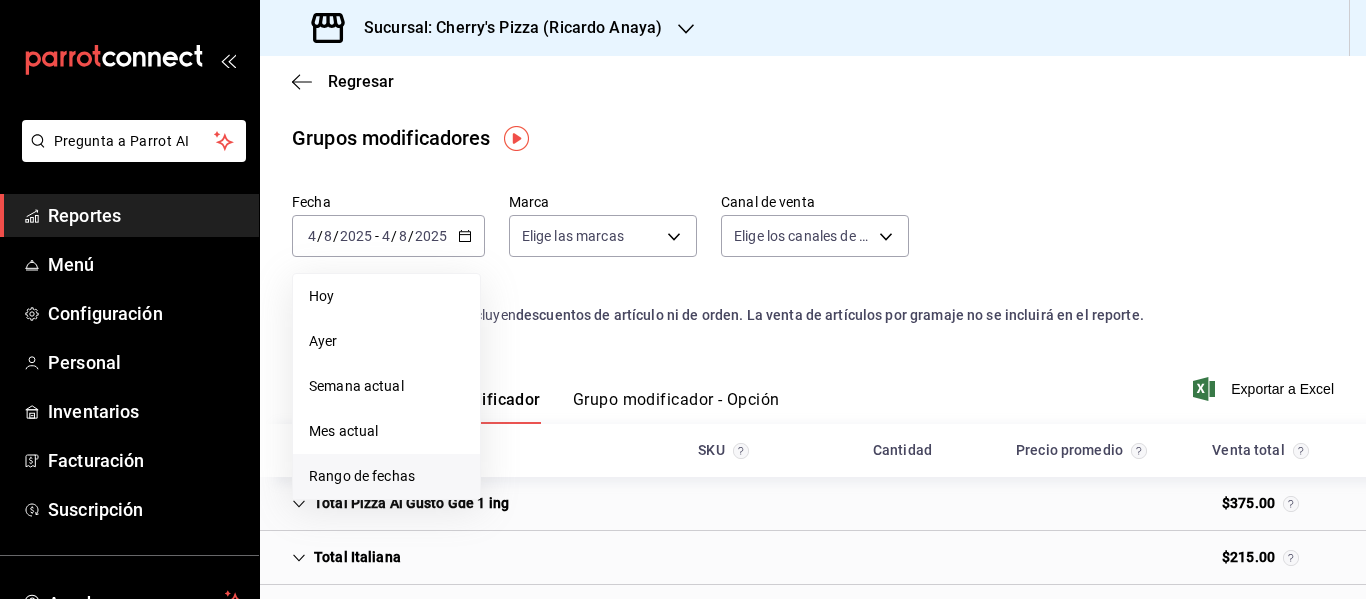 click on "Rango de fechas" at bounding box center [386, 476] 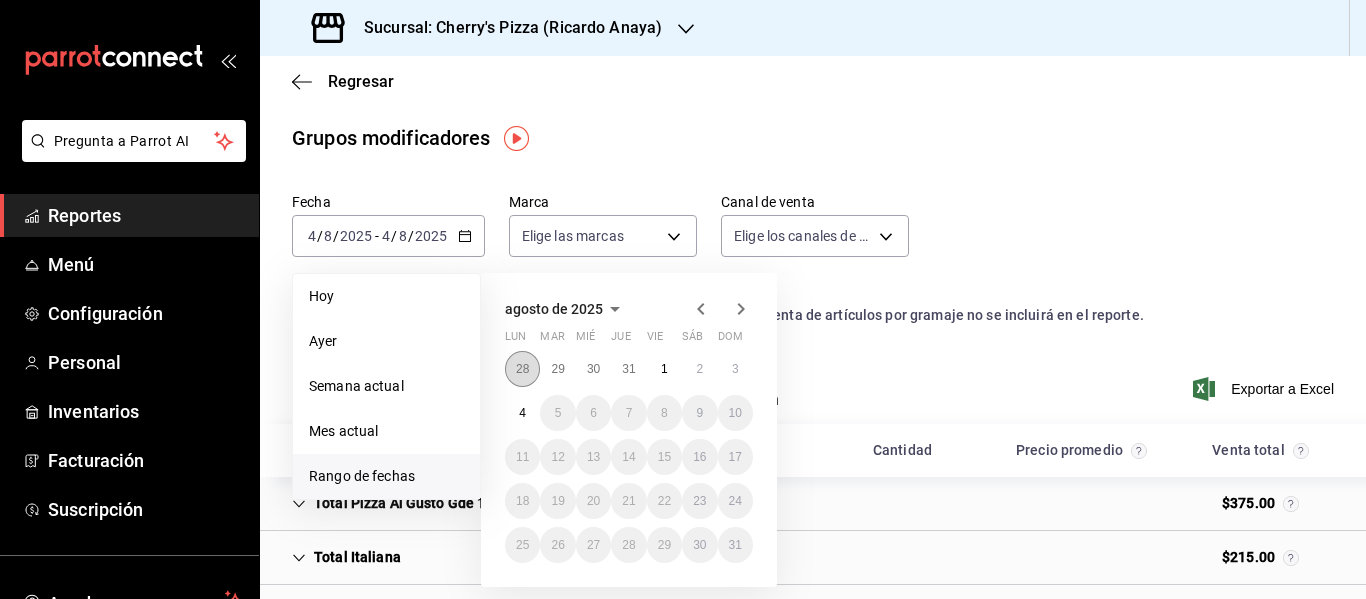 click on "28" at bounding box center (522, 369) 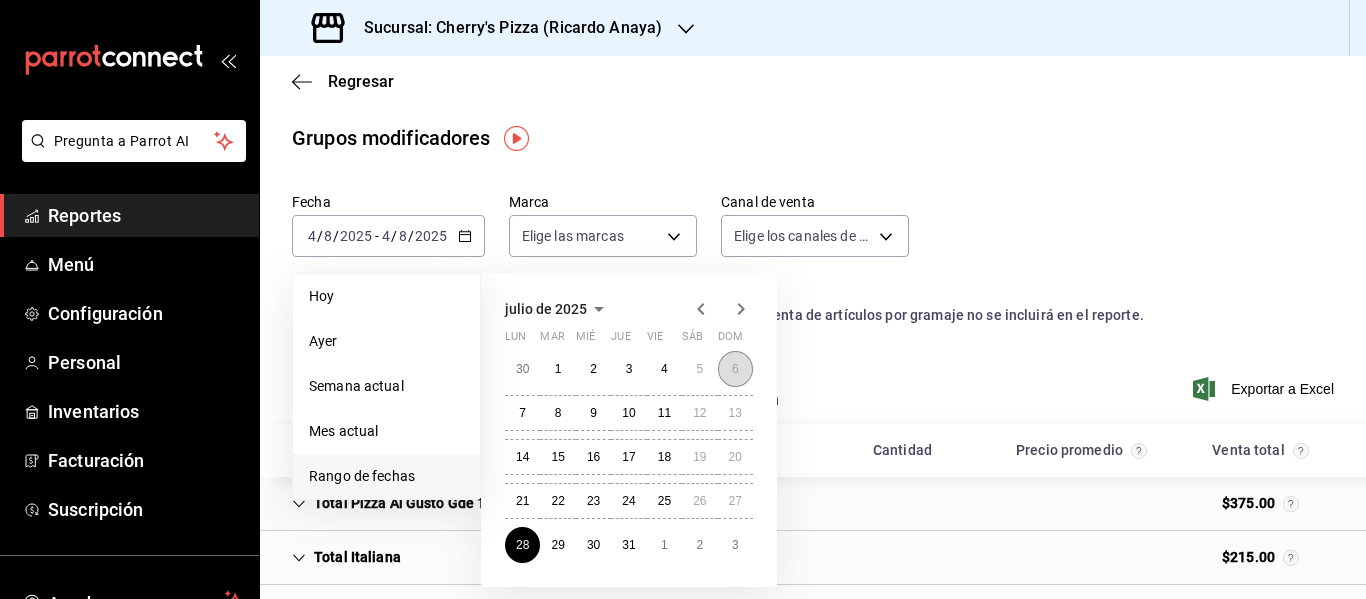 click on "6" at bounding box center (735, 369) 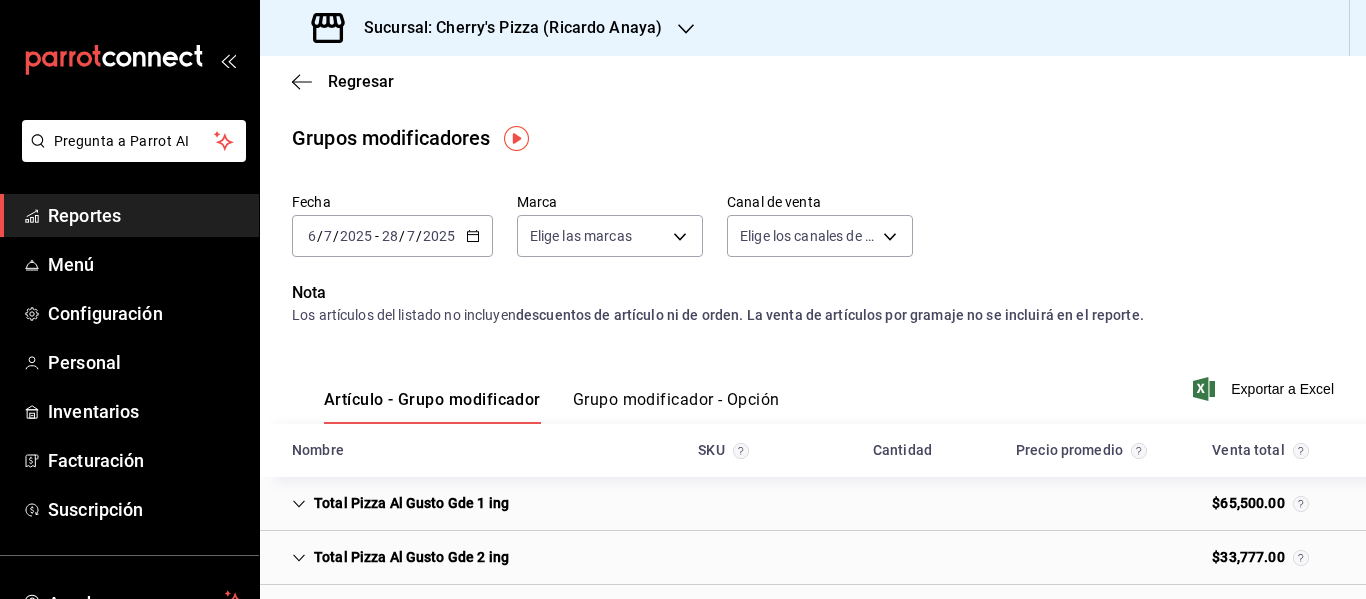 click on "28" at bounding box center [390, 236] 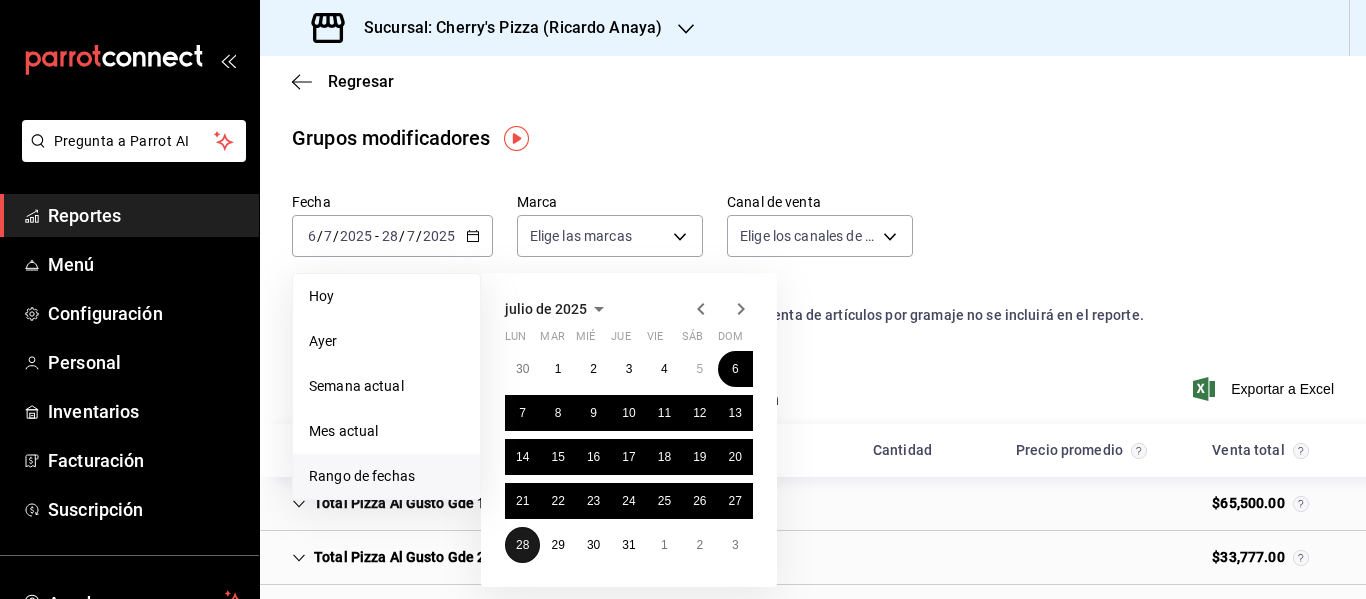 click on "28" at bounding box center [522, 545] 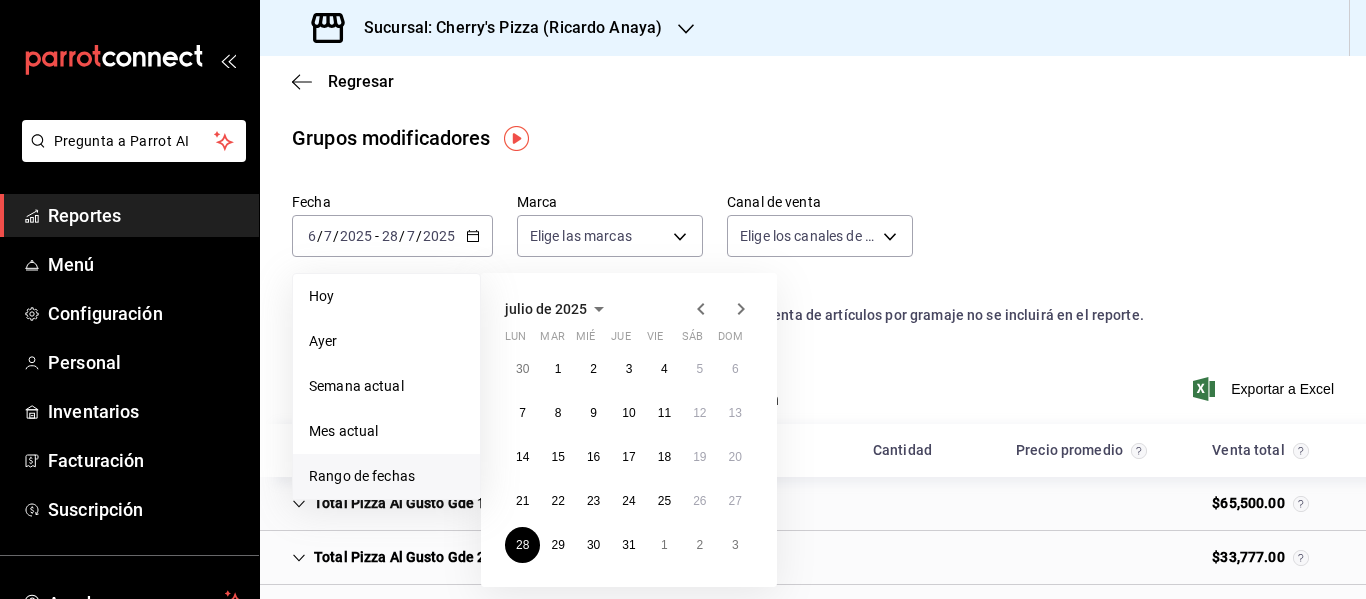 click 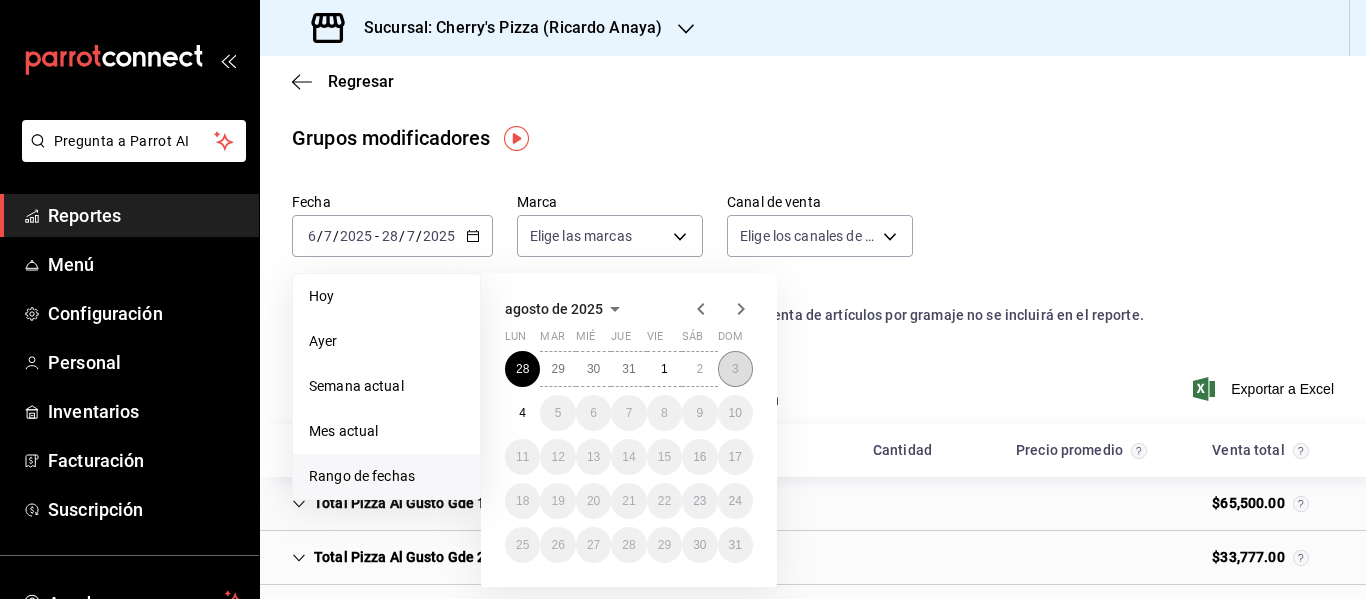 click on "3" at bounding box center [735, 369] 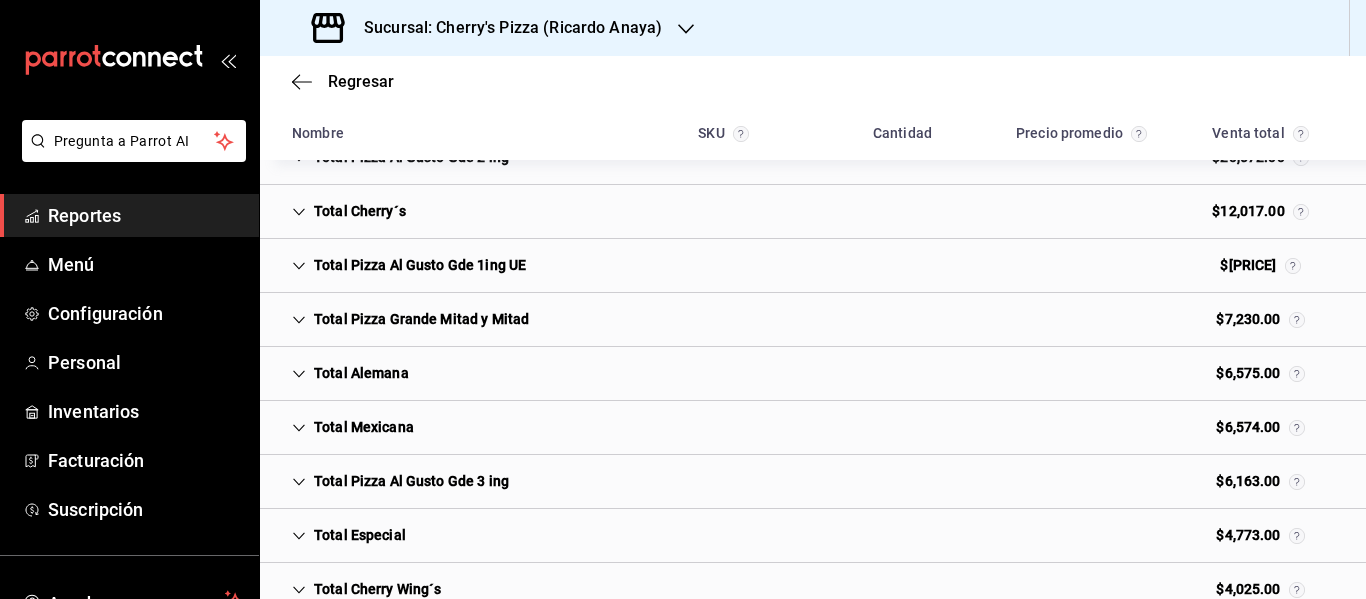 scroll, scrollTop: 0, scrollLeft: 0, axis: both 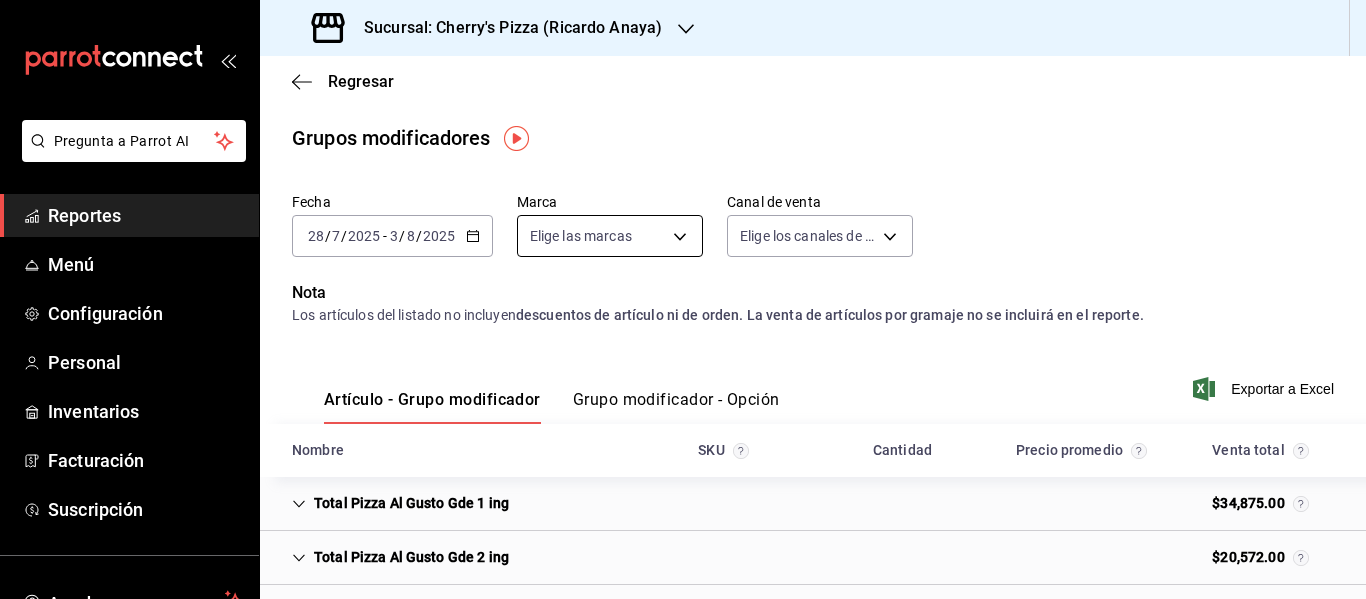 click on "Pregunta a Parrot AI Reportes   Menú   Configuración   Personal   Inventarios   Facturación   Suscripción   Ayuda Recomienda Parrot   [NAME]   Sugerir nueva función   Sucursal: Cherry's Pizza (Ricardo Anaya) Regresar Grupos modificadores Fecha [DATE] [DATE] - [DATE] [DATE] Marca Elige las marcas Canal de venta Elige los canales de venta Nota Los artículos del listado no incluyen  descuentos de artículo ni de orden. La venta de artículos por gramaje no se incluirá en el reporte. Artículo - Grupo modificador Grupo modificador - Opción Exportar a Excel Nombre SKU   Cantidad Precio promedio   Venta total   Total Pizza Al Gusto Gde 1 ing $[PRICE]   Total Pizza Al Gusto Gde 2 ing $[PRICE]   Total Cherry´s $[PRICE]   Total Pizza Al Gusto Gde 1ing UE $[PRICE]   Total Pizza Grande Mitad y Mitad $[PRICE]   Total Alemana $[PRICE]   Total Mexicana $[PRICE]   Total Pizza Al Gusto Gde 3 ing $[PRICE]   Total Especial $[PRICE]   Total Cherry Wing´s $[PRICE]" at bounding box center [683, 299] 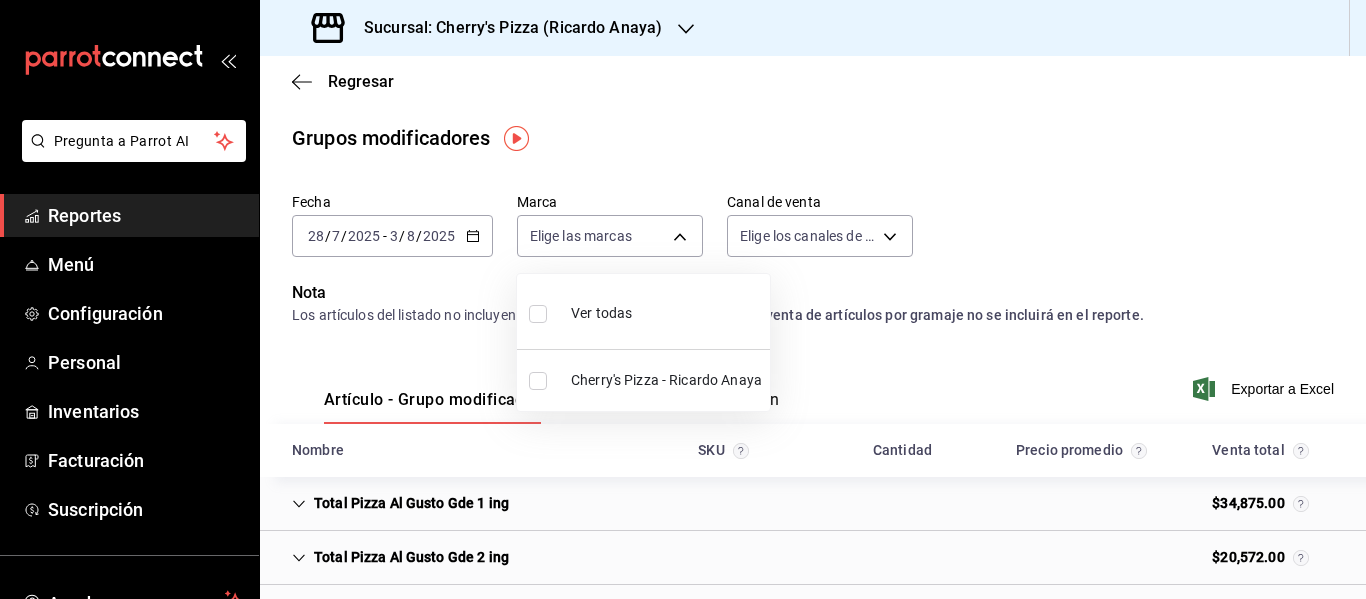 click on "Cherry's Pizza - Ricardo Anaya" at bounding box center (643, 380) 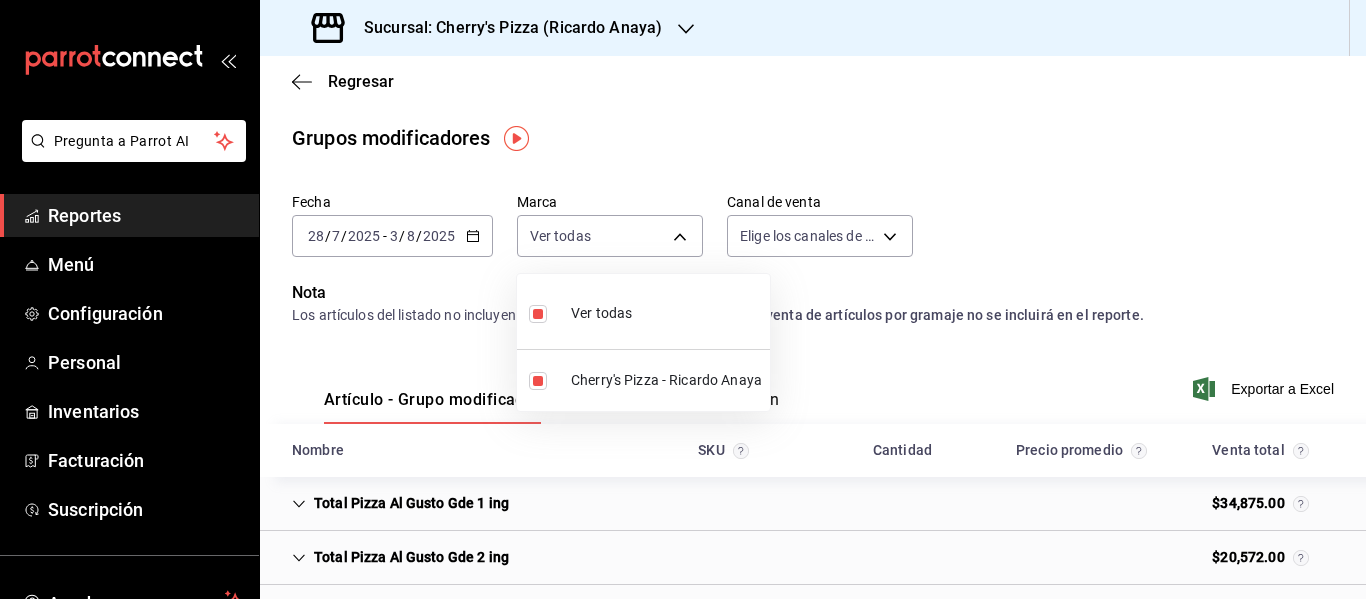 click at bounding box center [683, 299] 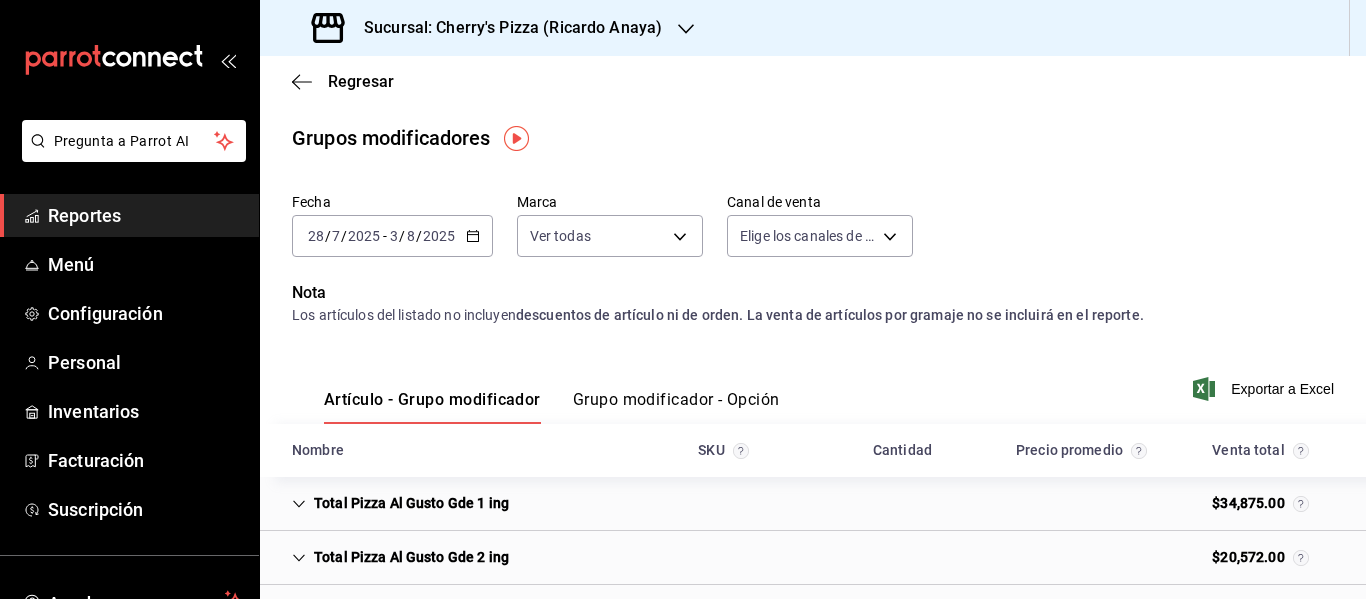 click on "Pregunta a Parrot AI Reportes   Menú   Configuración   Personal   Inventarios   Facturación   Suscripción   Ayuda Recomienda Parrot   [NAME]   Sugerir nueva función   Sucursal: Cherry's Pizza (Ricardo Anaya) Regresar Grupos modificadores Fecha [DATE] [DATE] - [DATE] [DATE] Marca Ver todas [UUID] Canal de venta Elige los canales de venta Nota Los artículos del listado no incluyen  descuentos de artículo ni de orden. La venta de artículos por gramaje no se incluirá en el reporte. Artículo - Grupo modificador Grupo modificador - Opción Exportar a Excel Nombre SKU   Cantidad Precio promedio   Venta total   Total Pizza Al Gusto Gde 1 ing $[PRICE]   Total Pizza Al Gusto Gde 2 ing $[PRICE]   Total Cherry´s $[PRICE]   Total Pizza Al Gusto Gde 1ing UE $[PRICE]   Total Pizza Grande Mitad y Mitad $[PRICE]   Total Alemana $[PRICE]   Total Mexicana $[PRICE]   Total Pizza Al Gusto Gde 3 ing $[PRICE]   Total Especial $[PRICE]" at bounding box center (683, 299) 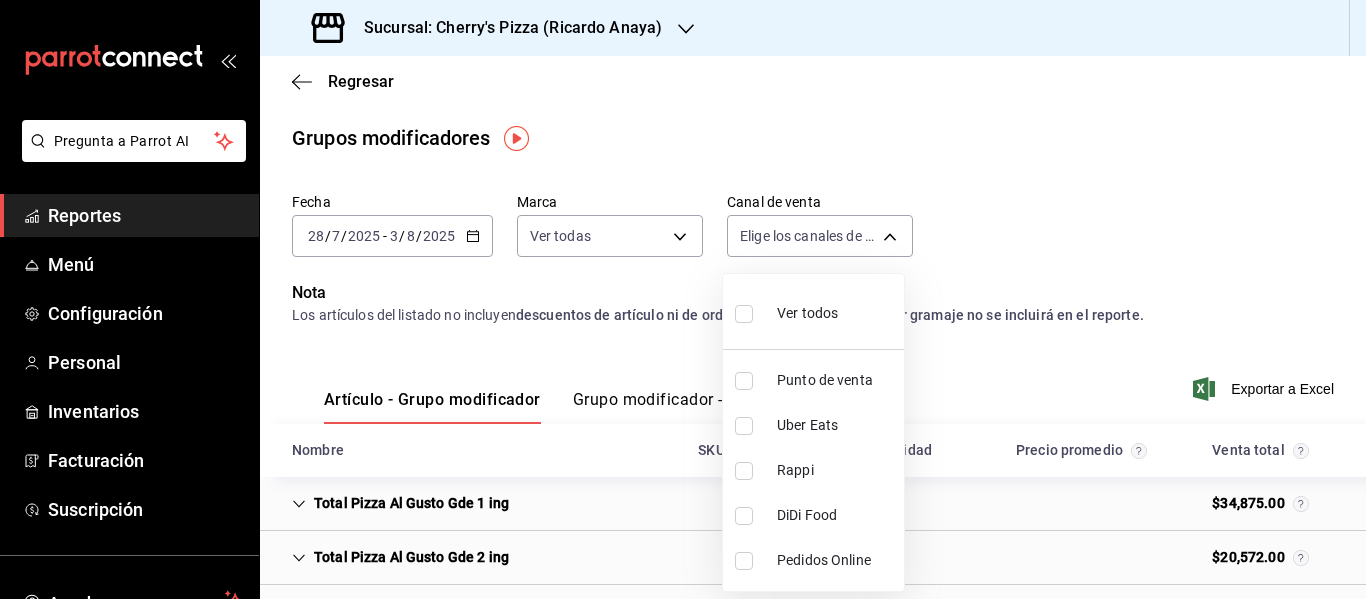 click on "Ver todos" at bounding box center (807, 313) 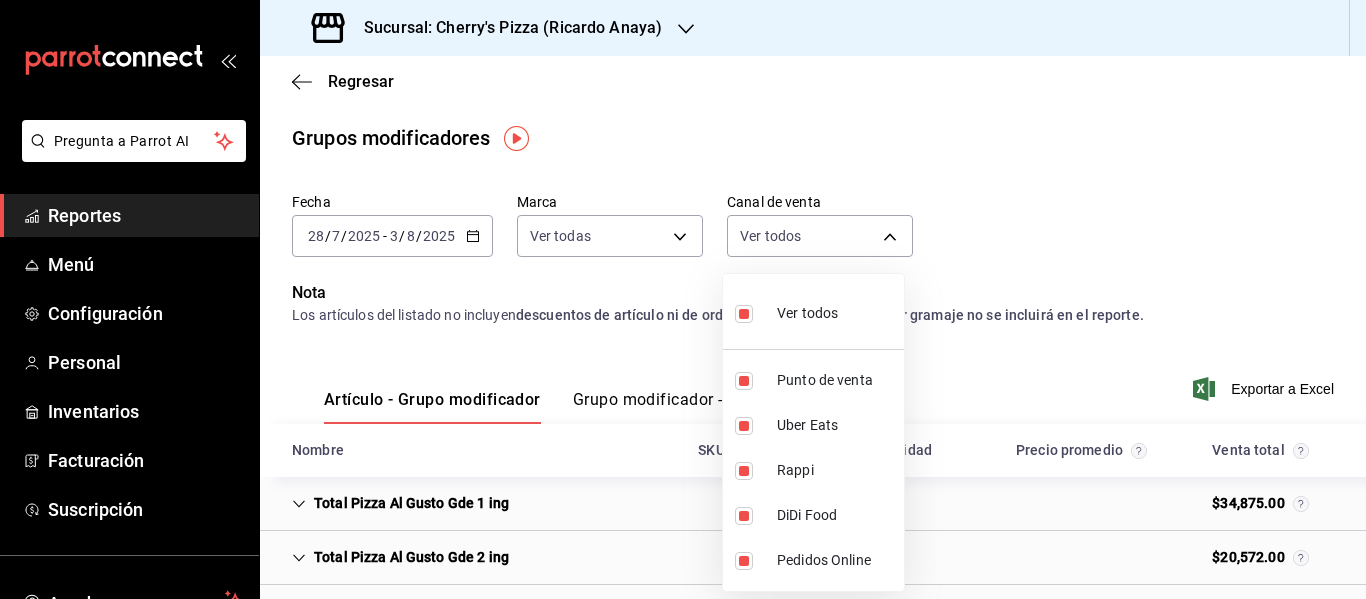 click on "Ver todos" at bounding box center (807, 313) 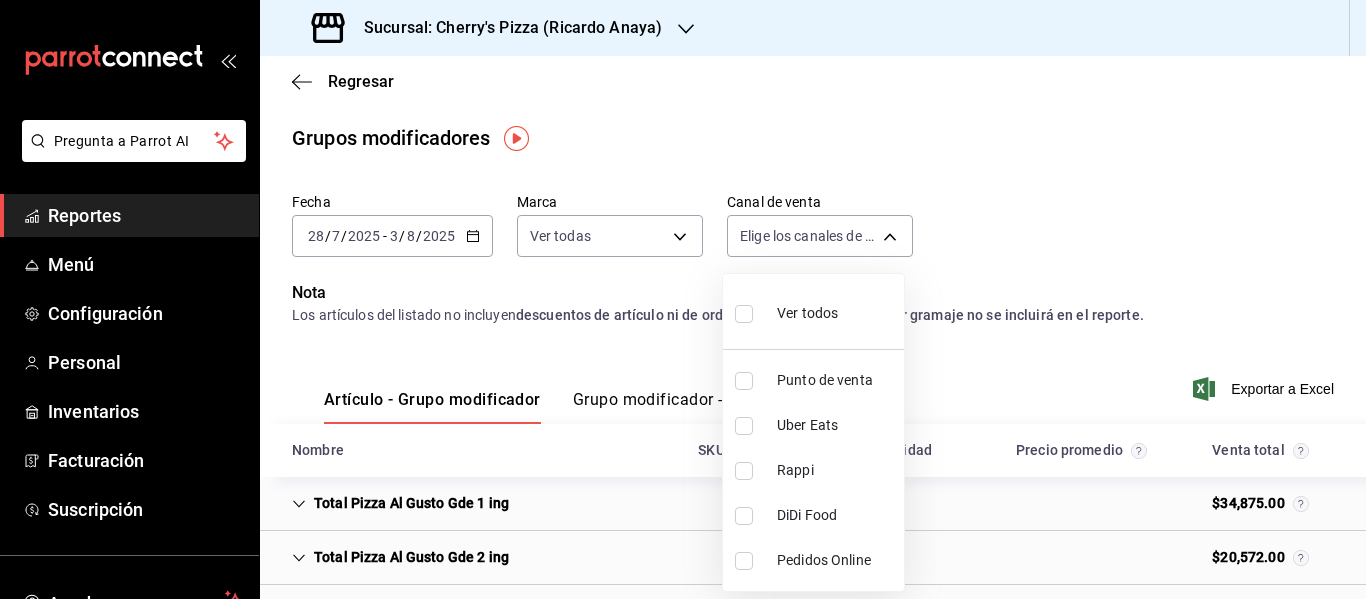 click at bounding box center [683, 299] 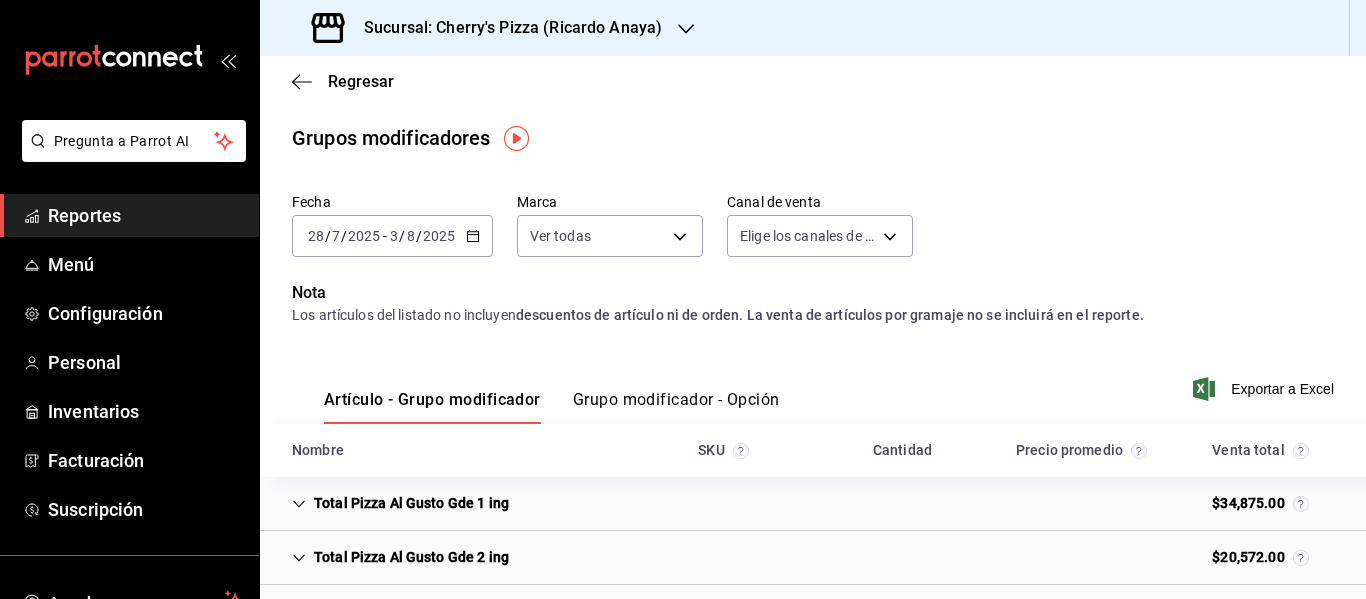 click on "Grupo modificador - Opción" at bounding box center [676, 407] 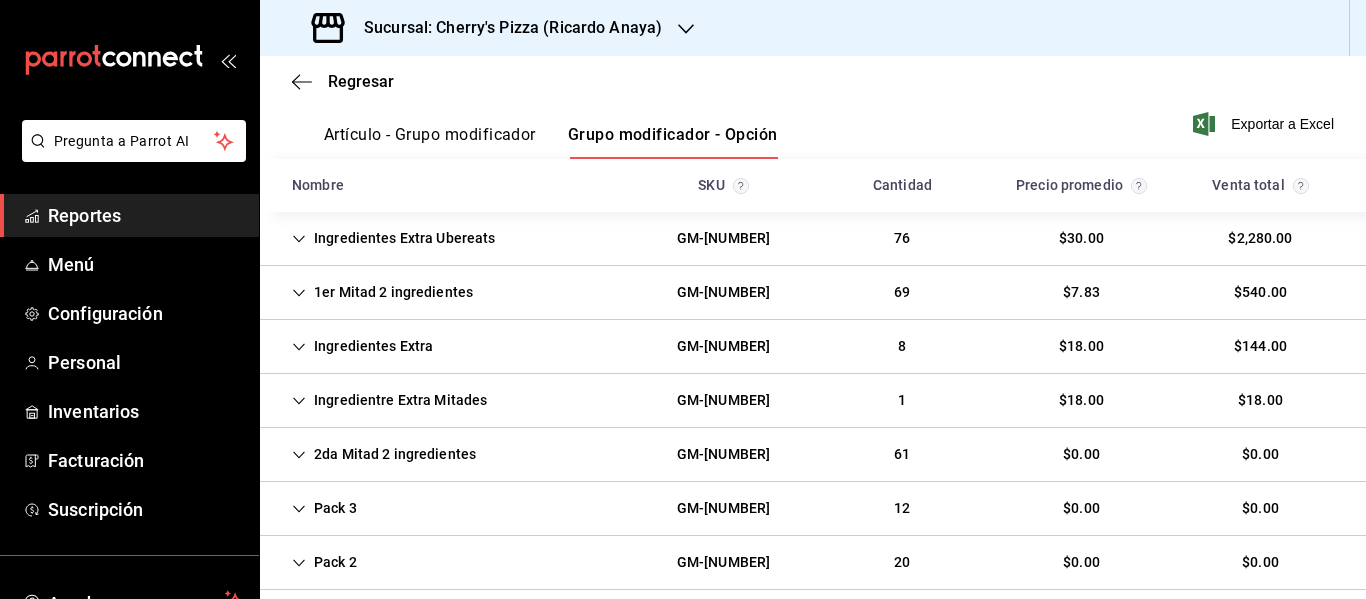 scroll, scrollTop: 300, scrollLeft: 0, axis: vertical 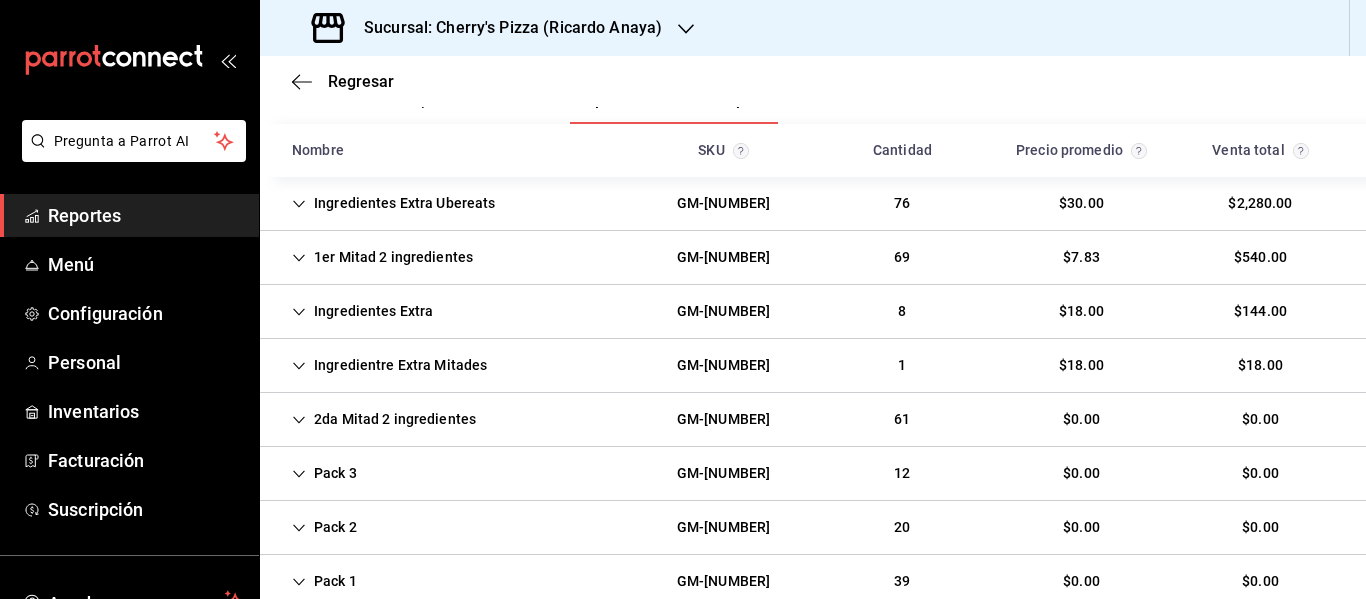 click 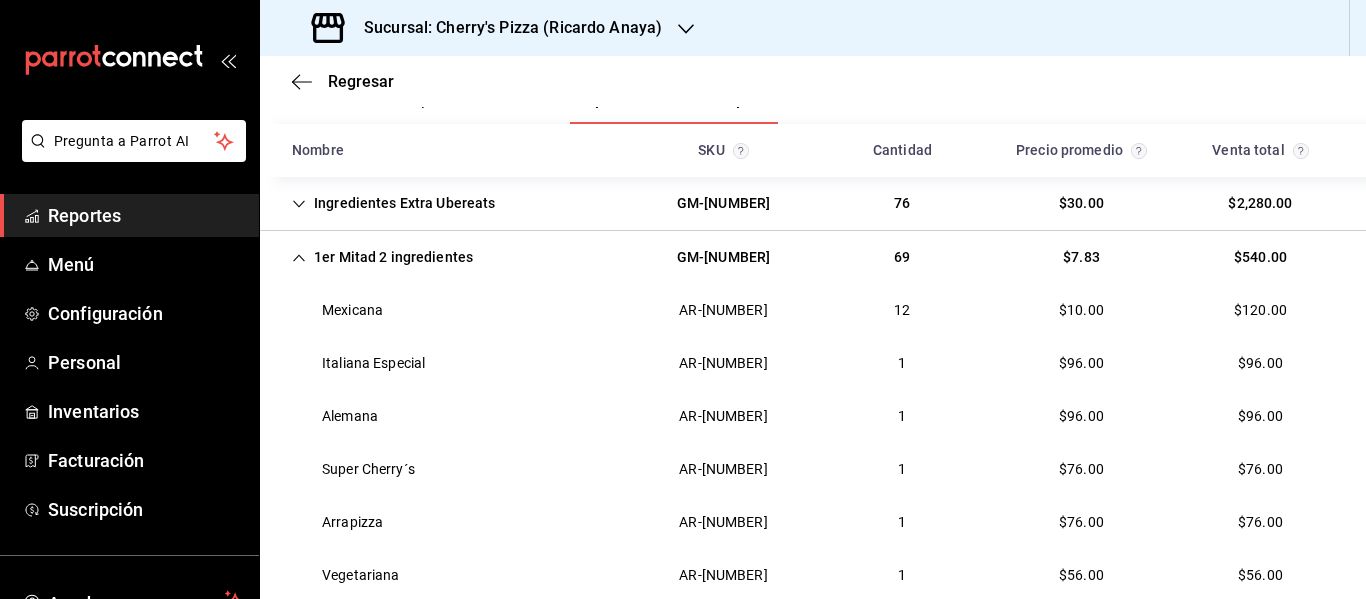 click 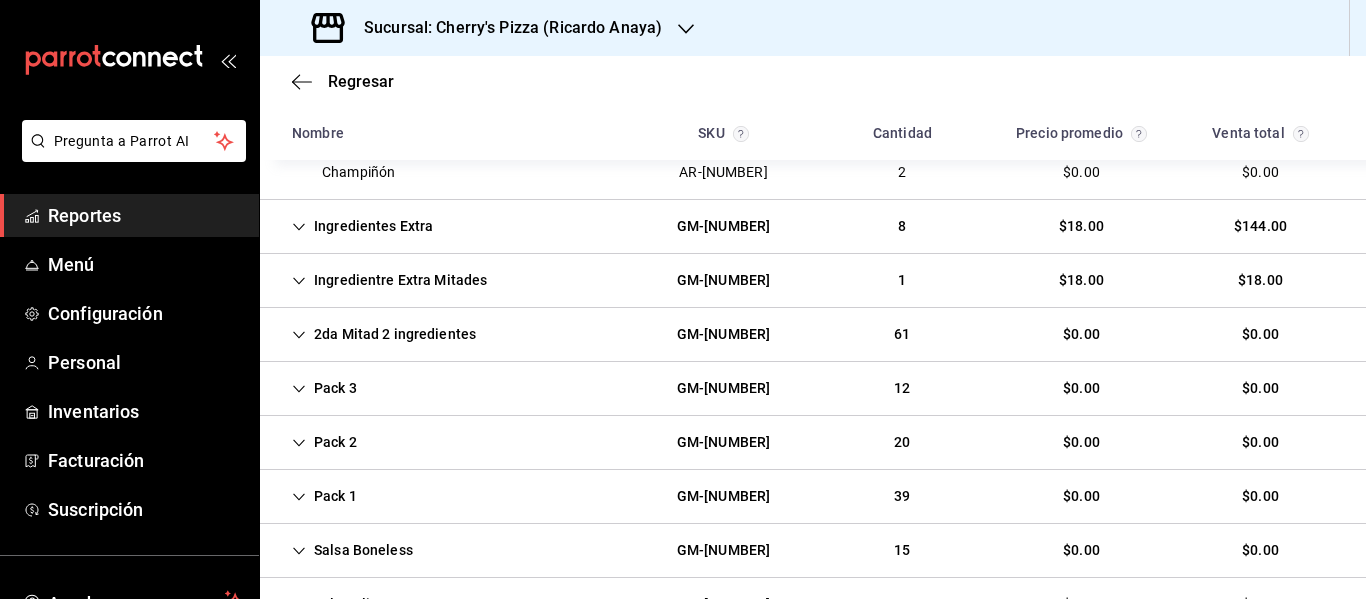 scroll, scrollTop: 2100, scrollLeft: 0, axis: vertical 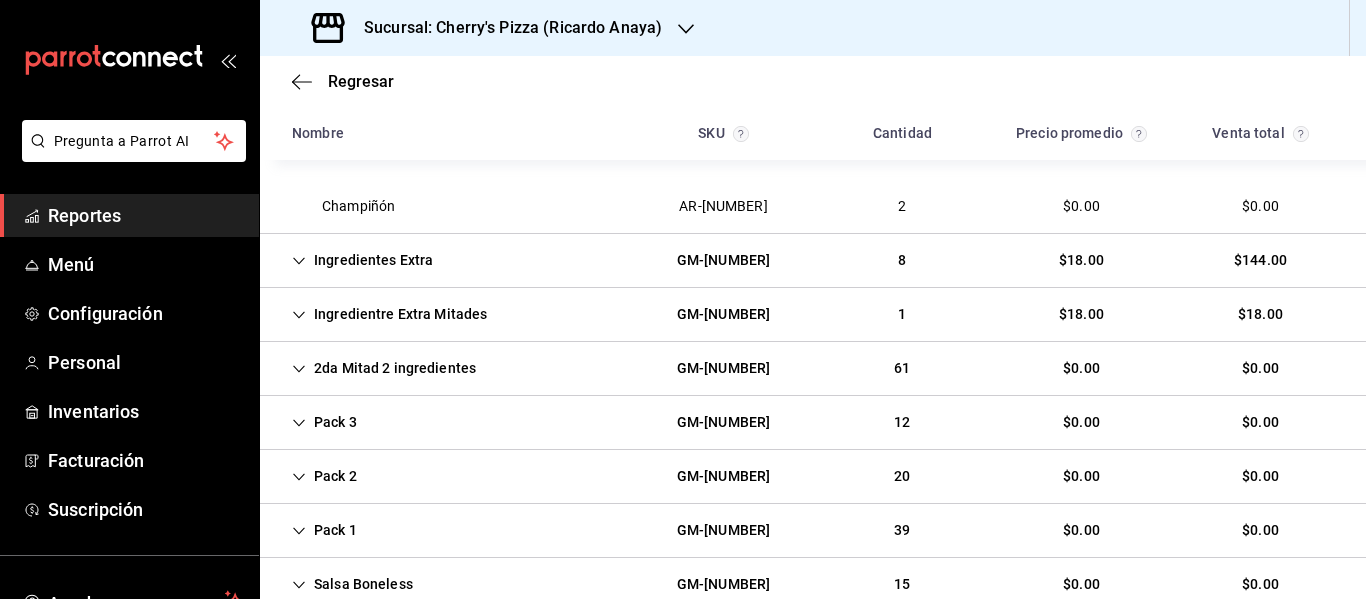 click 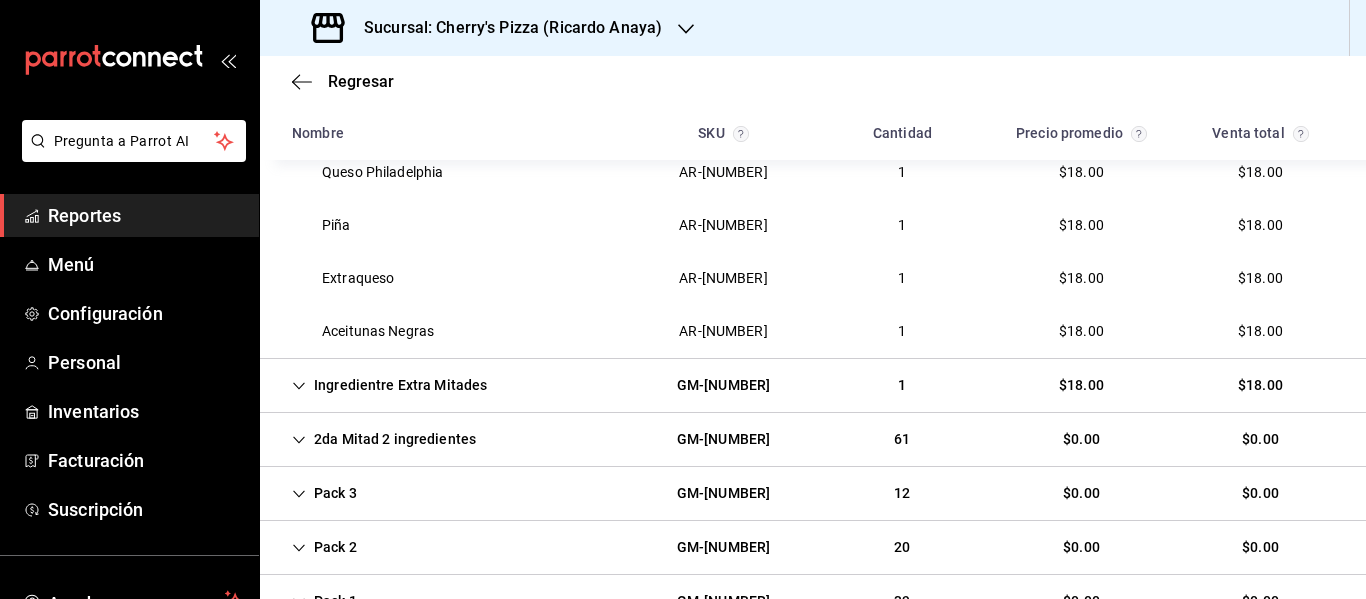 scroll, scrollTop: 2500, scrollLeft: 0, axis: vertical 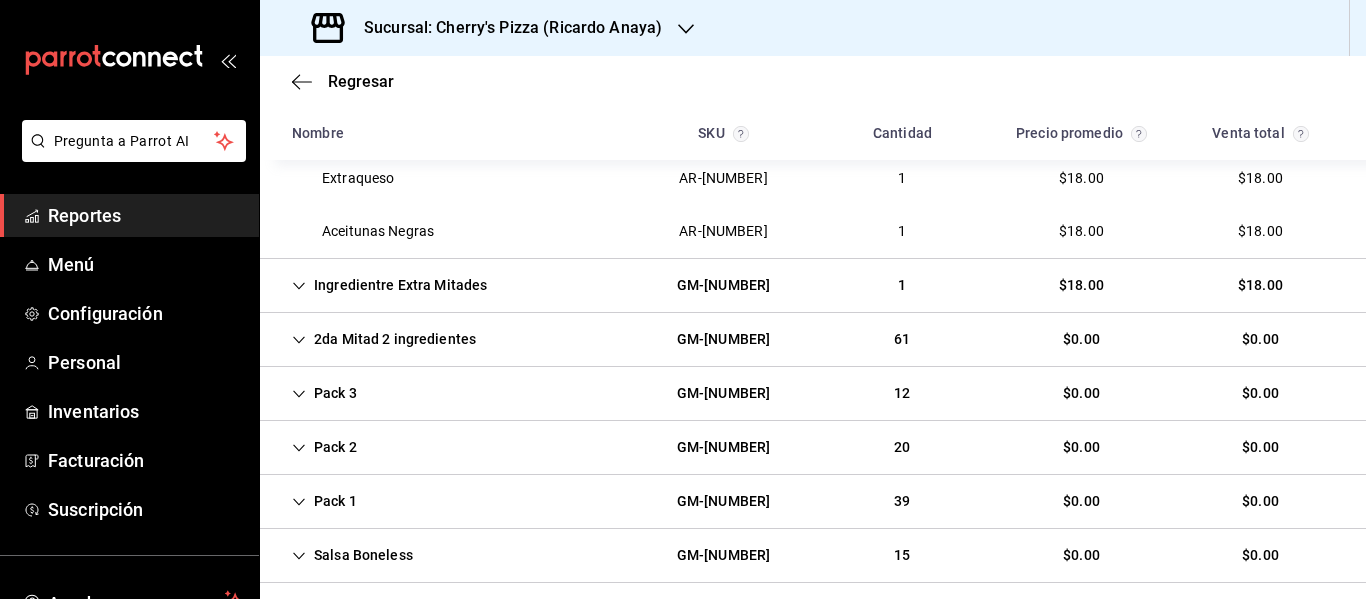 click 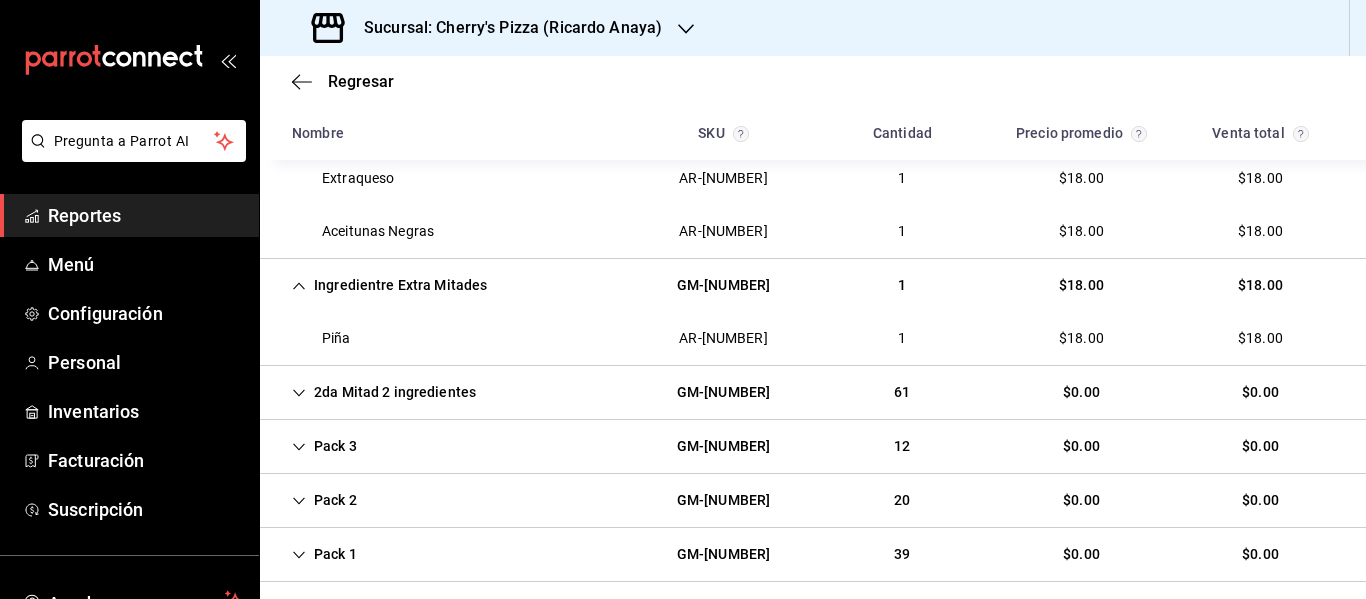 click 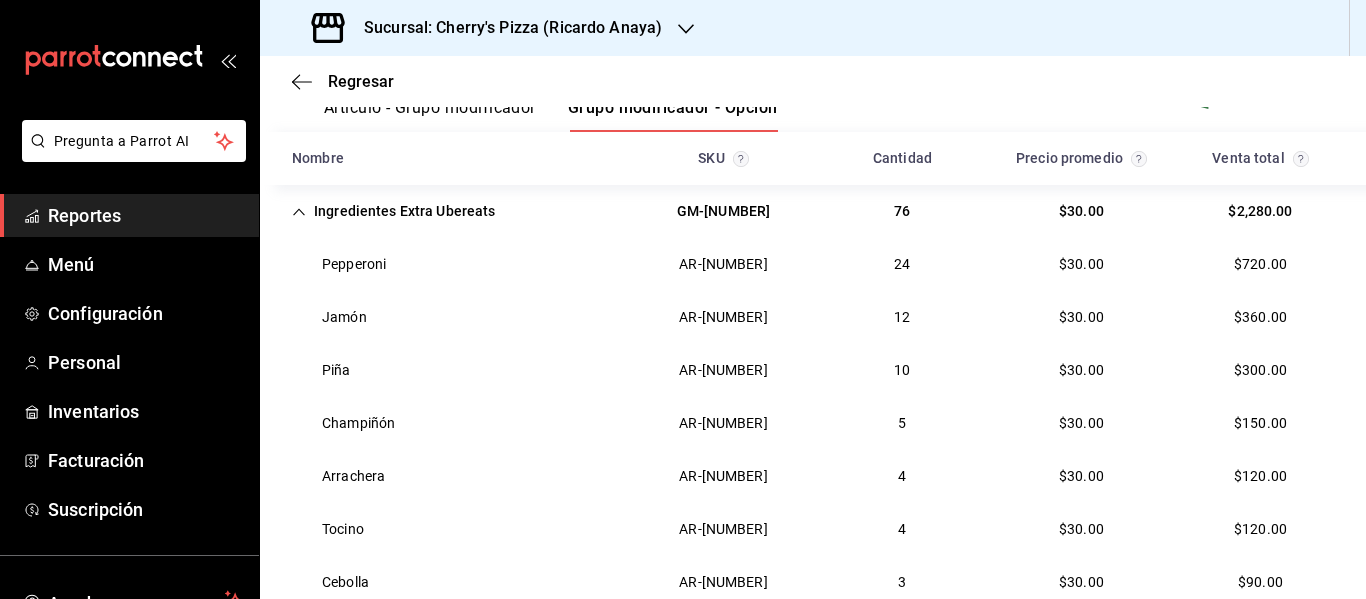 scroll, scrollTop: 0, scrollLeft: 0, axis: both 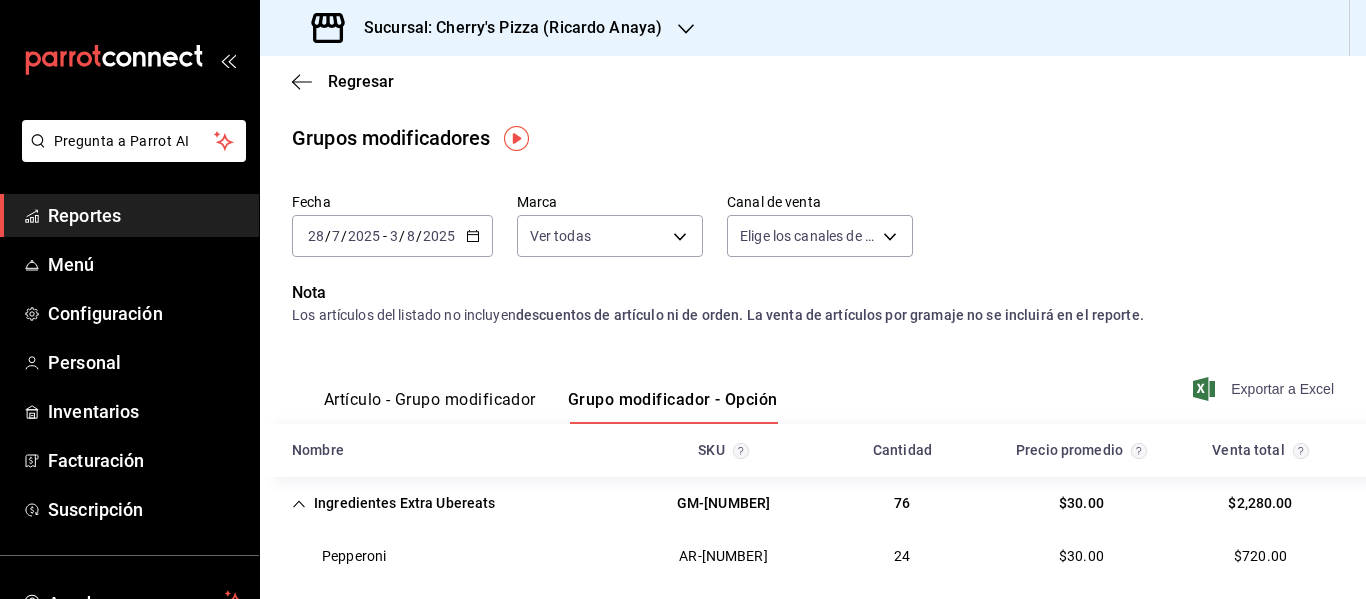 click on "Exportar a Excel" at bounding box center [1265, 389] 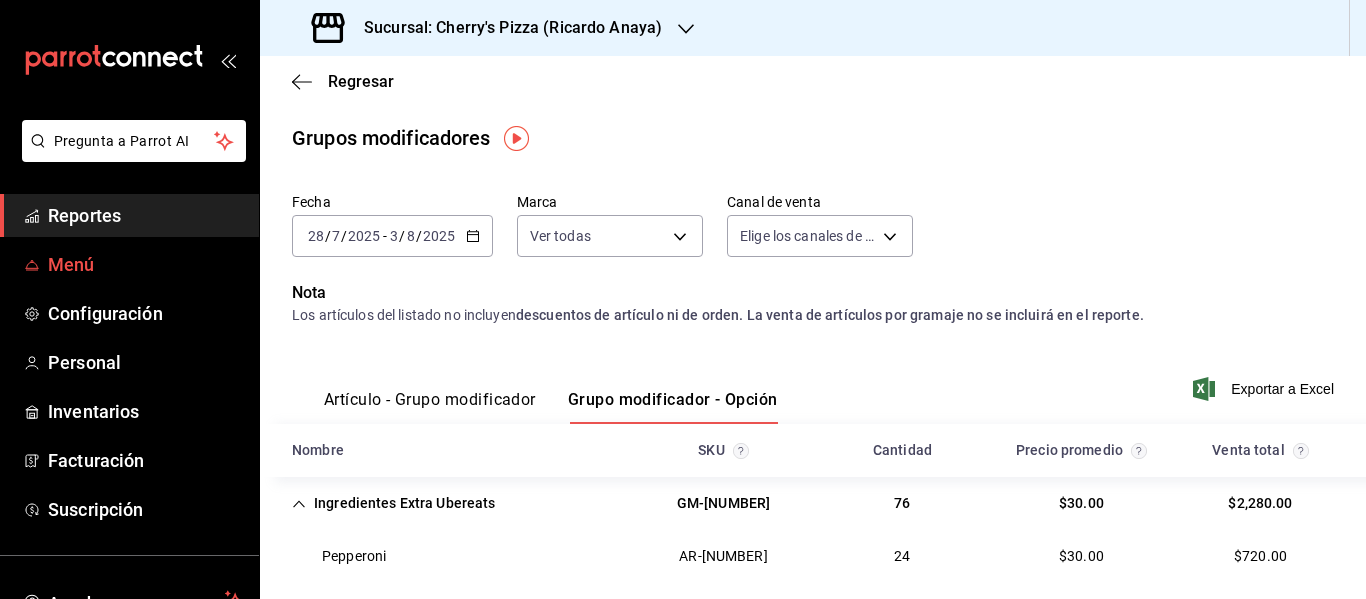 click on "Menú" at bounding box center (145, 264) 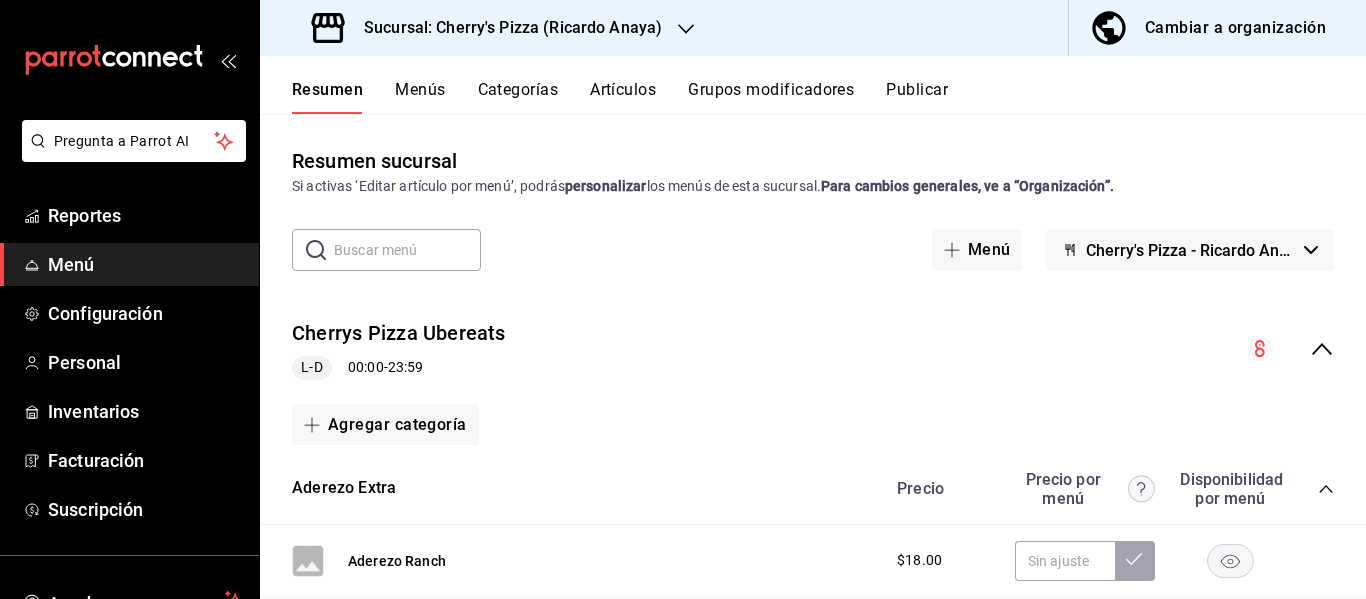 click on "Cambiar a organización" at bounding box center (1235, 28) 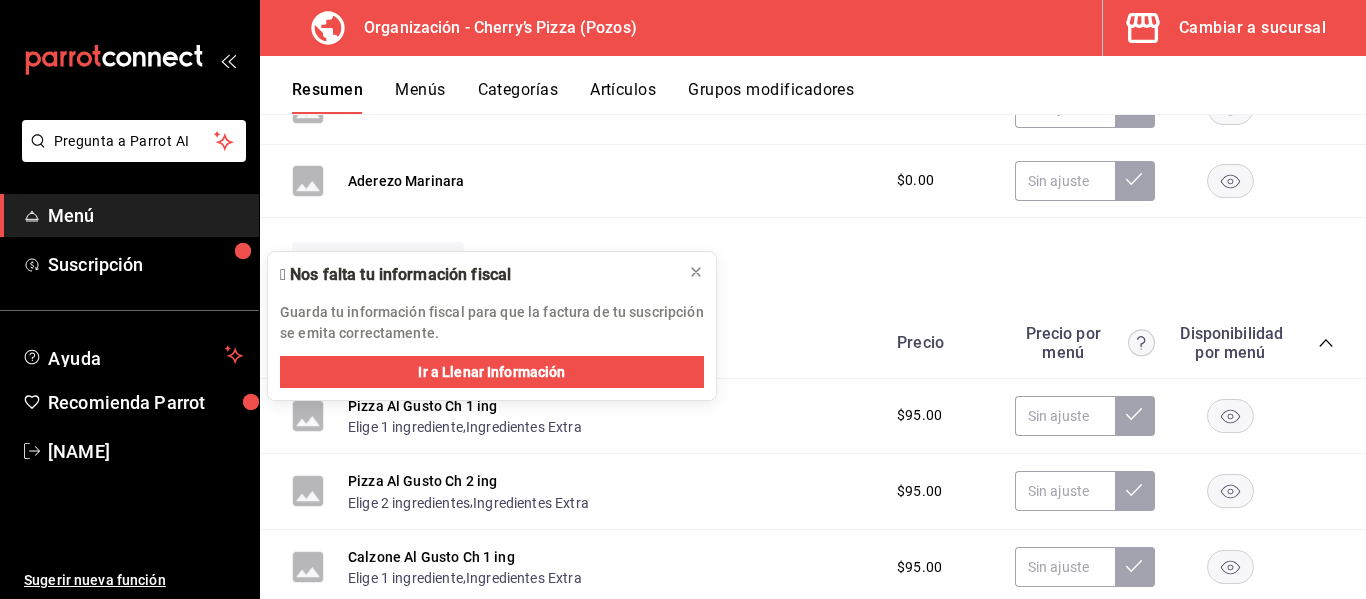 scroll, scrollTop: 600, scrollLeft: 0, axis: vertical 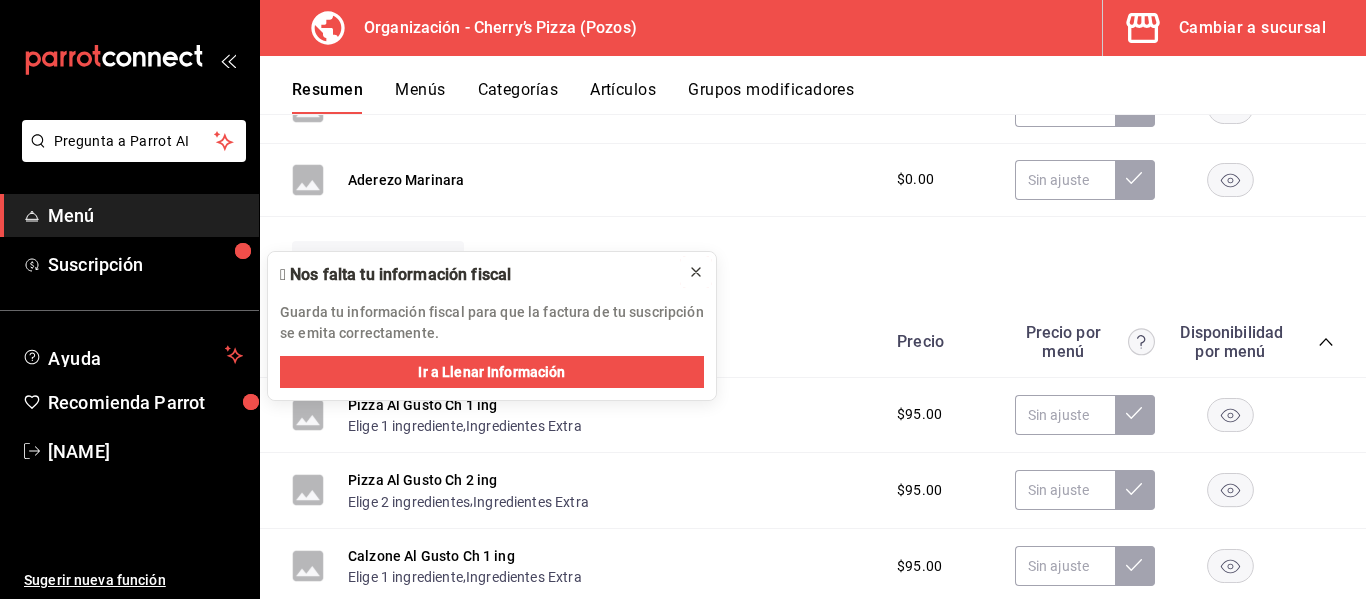 click 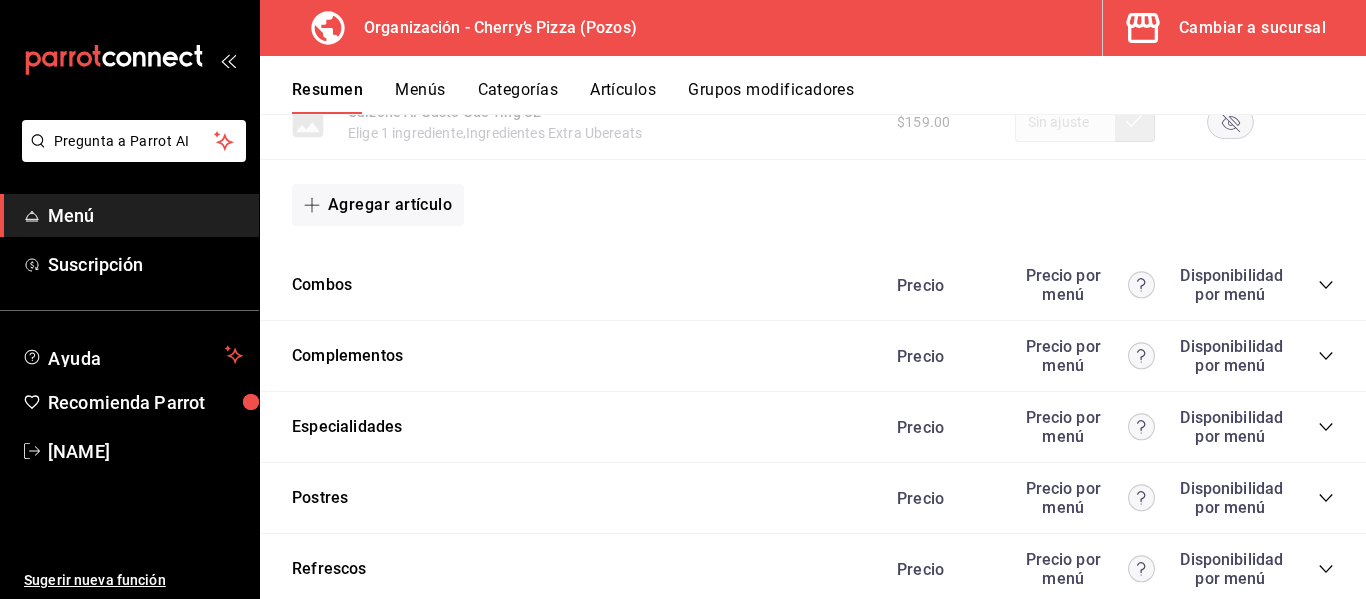 scroll, scrollTop: 1900, scrollLeft: 0, axis: vertical 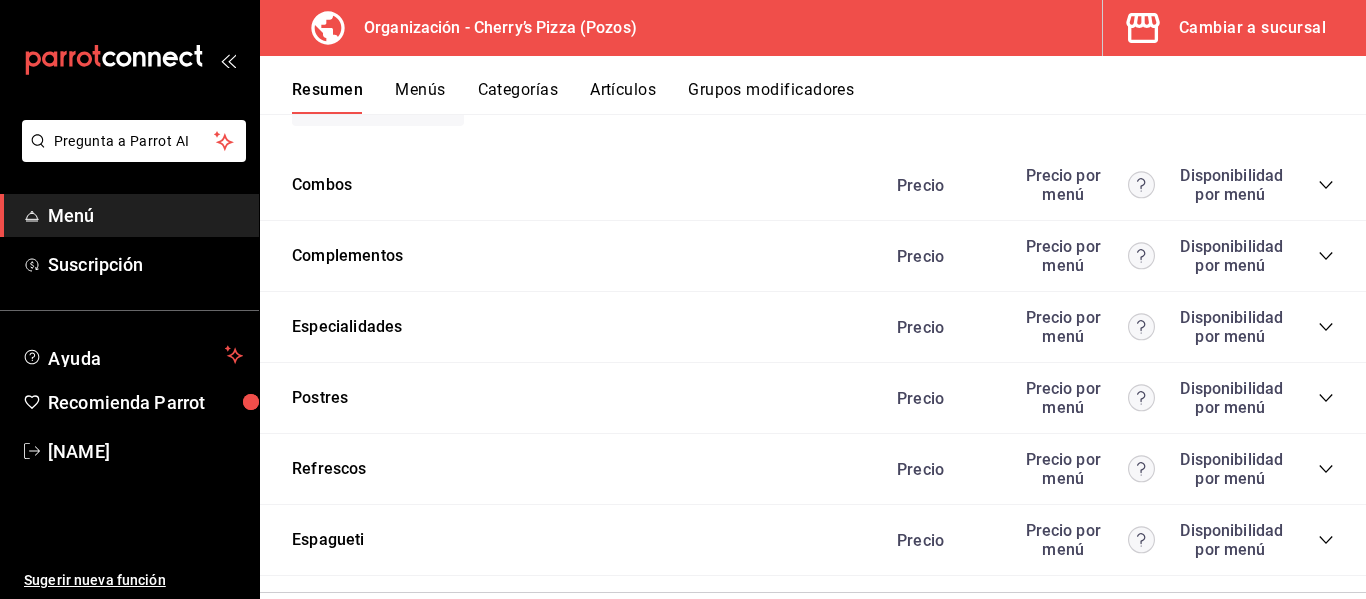 click 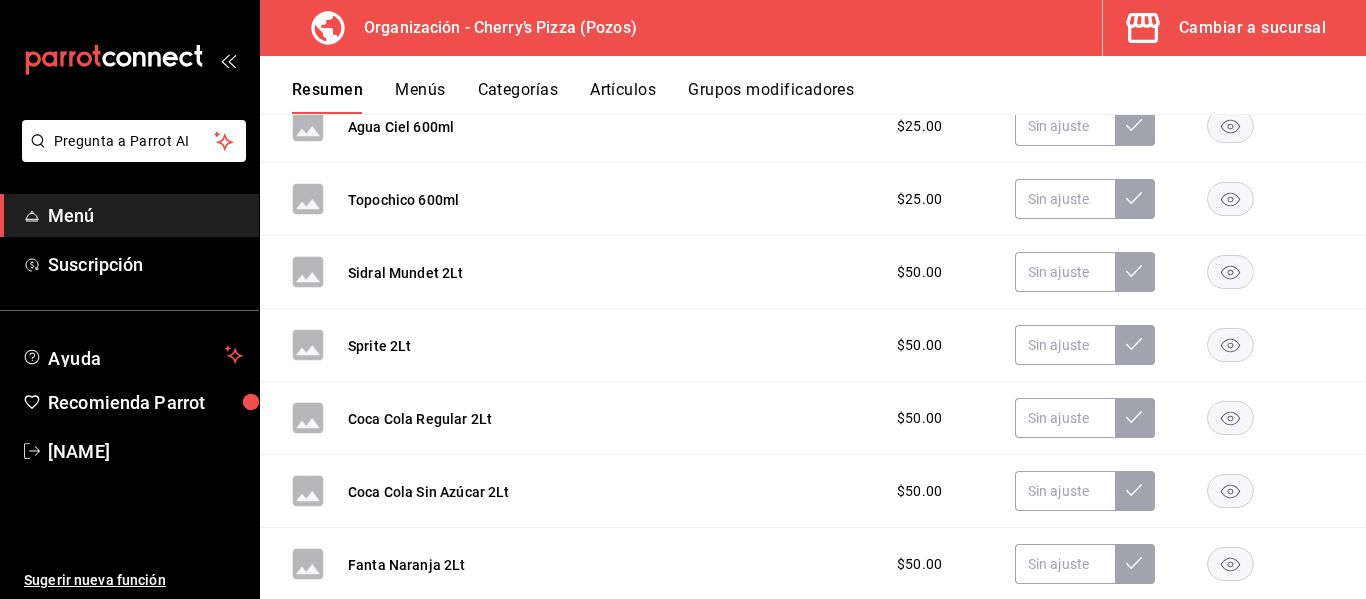 scroll, scrollTop: 2900, scrollLeft: 0, axis: vertical 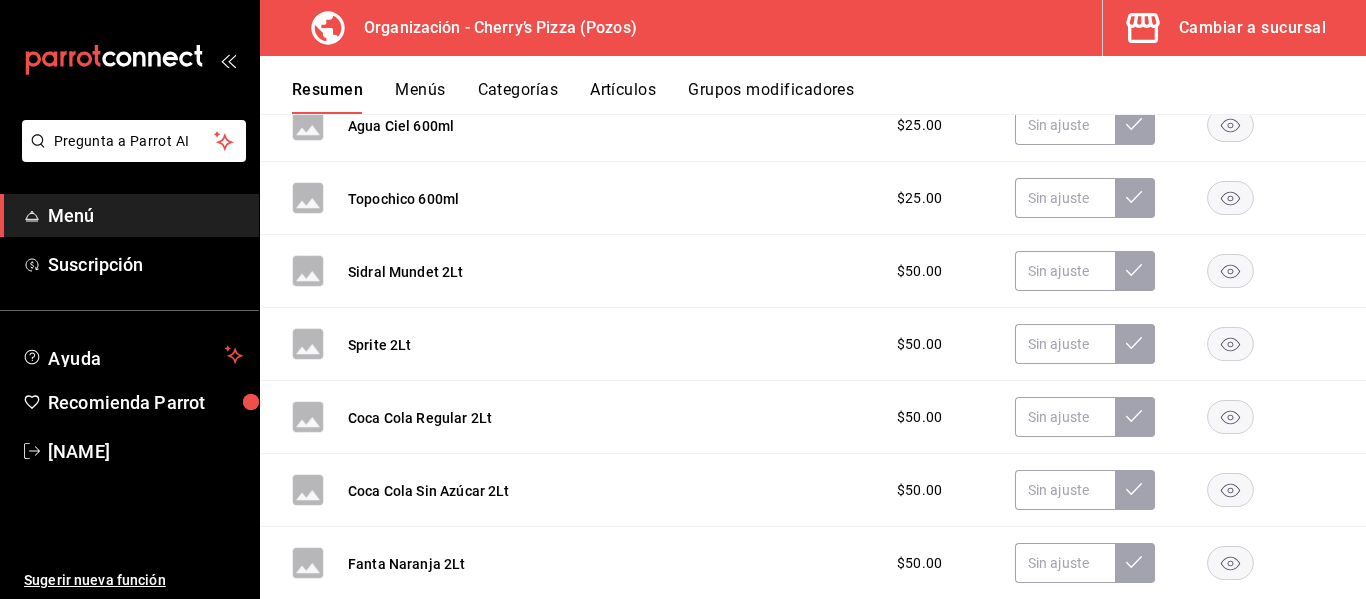 click on "Coca Cola Sin Azúcar 2Lt" at bounding box center [429, 490] 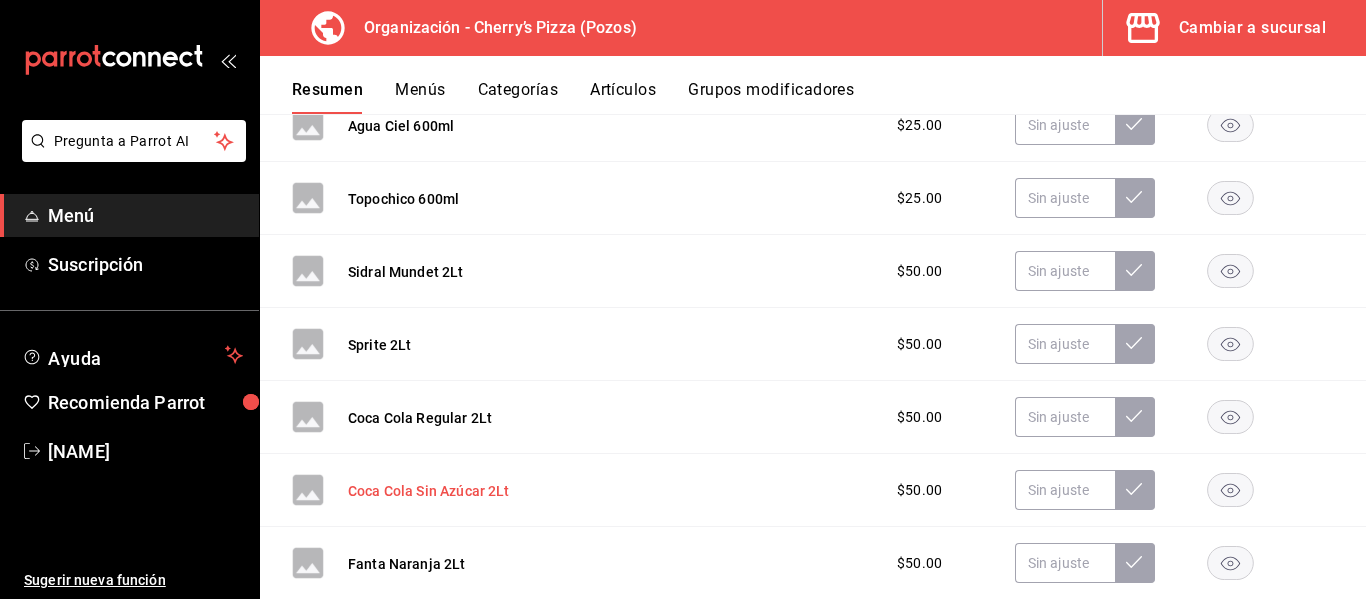 click on "Coca Cola Sin Azúcar 2Lt" at bounding box center (429, 491) 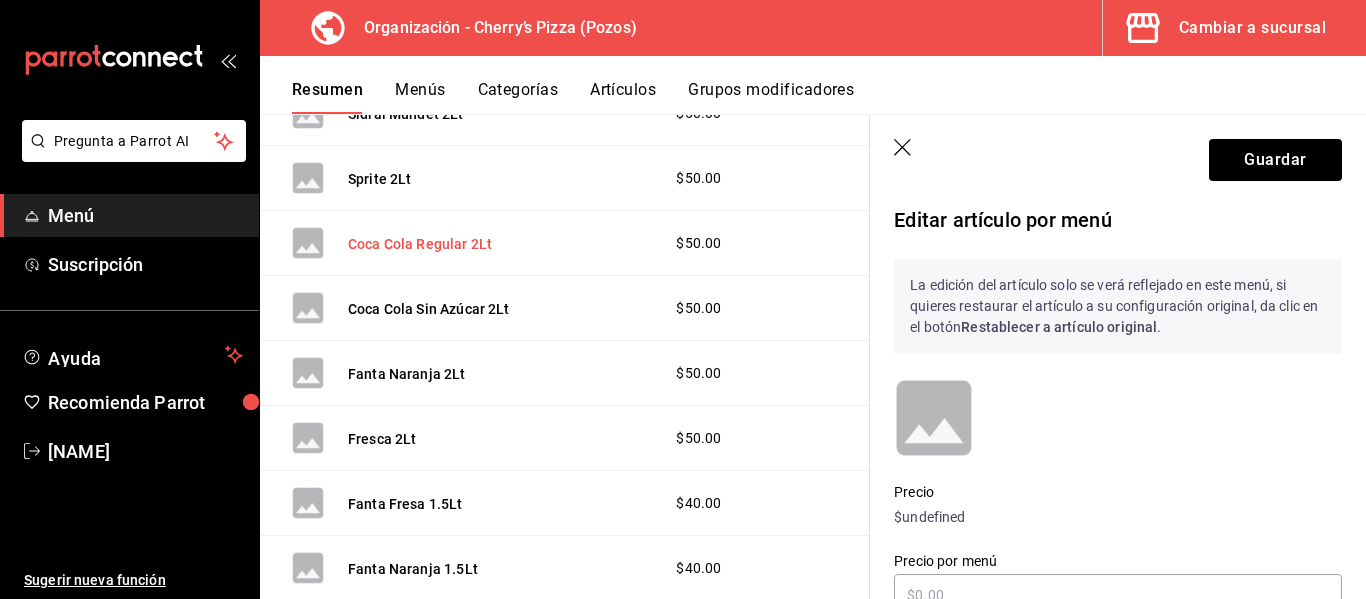 scroll, scrollTop: 2694, scrollLeft: 0, axis: vertical 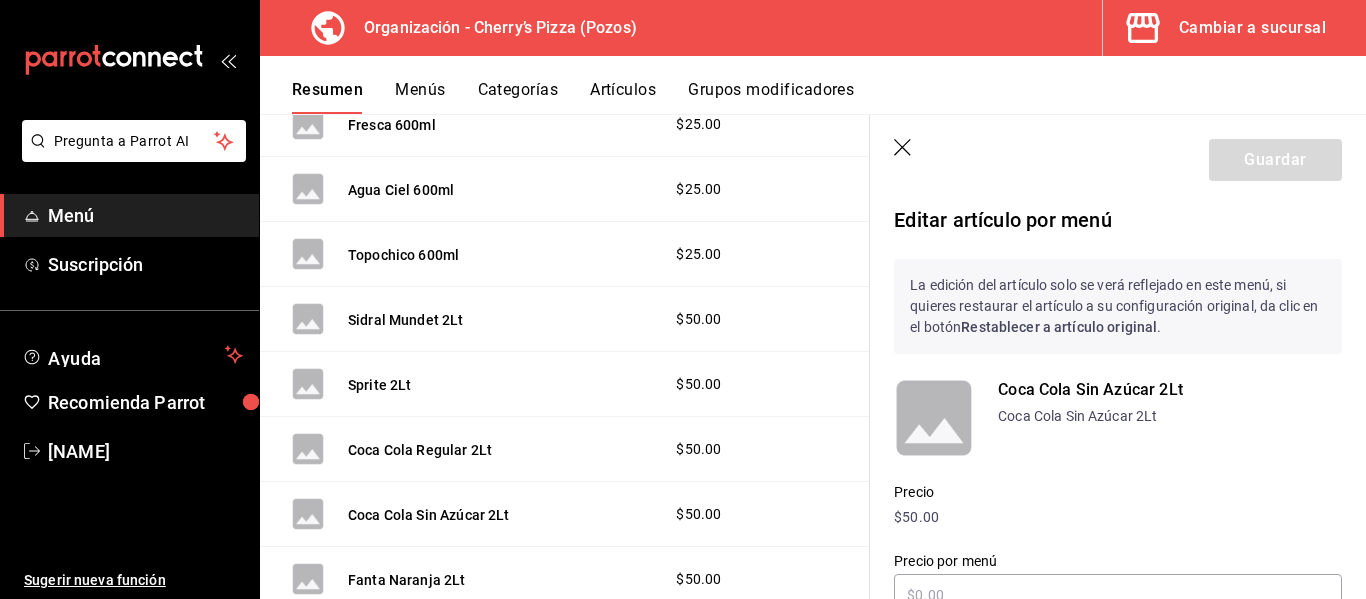 click on "Editar artículo por menú" at bounding box center (1118, 220) 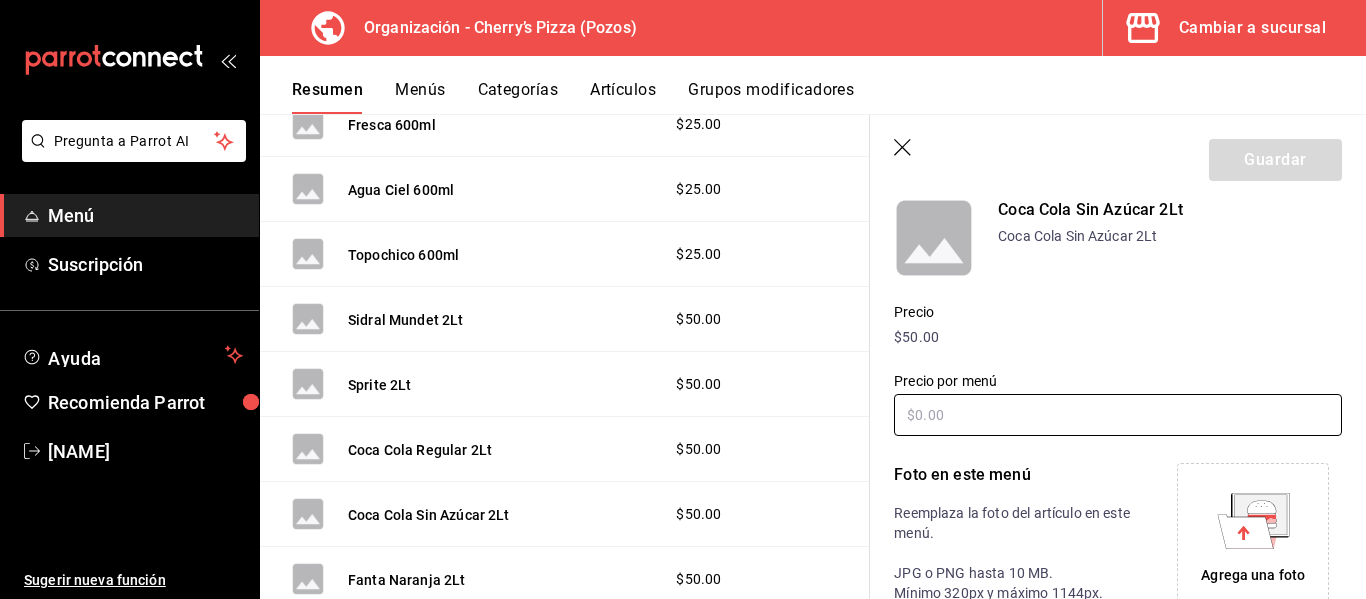 scroll, scrollTop: 0, scrollLeft: 0, axis: both 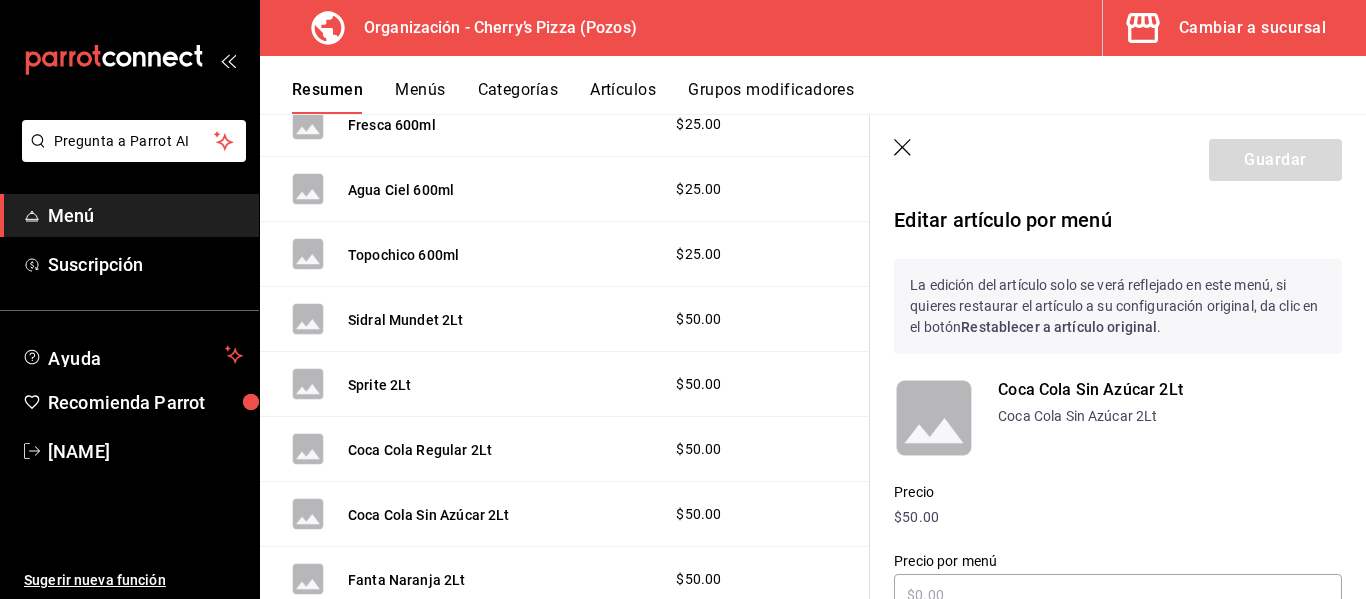 click on "Coca Cola Sin Azúcar 2Lt" at bounding box center (1170, 390) 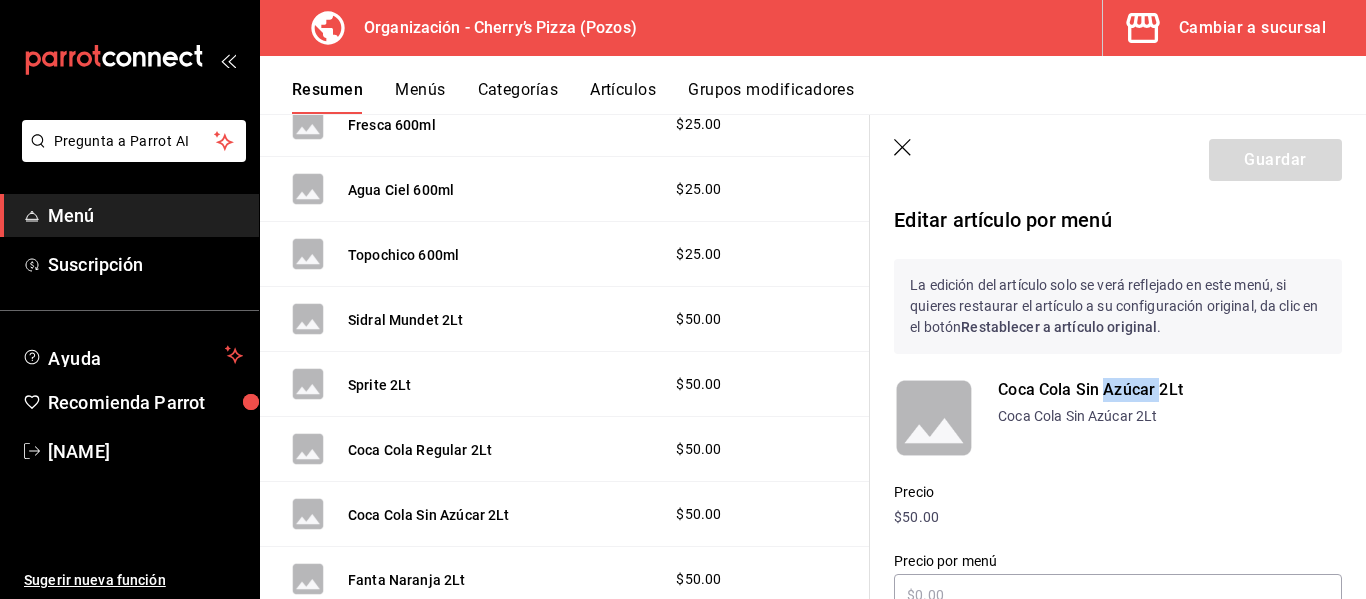 click on "Coca Cola Sin Azúcar 2Lt" at bounding box center (1170, 390) 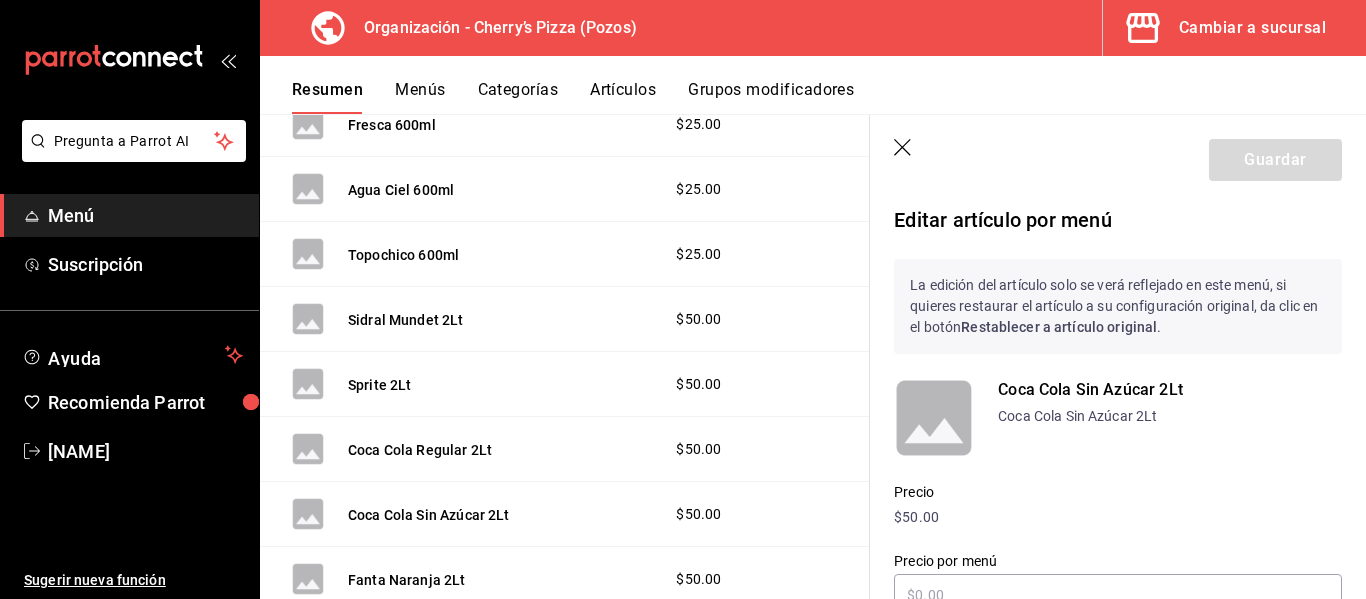click on "Coca Cola Sin Azúcar 2Lt" at bounding box center [1170, 390] 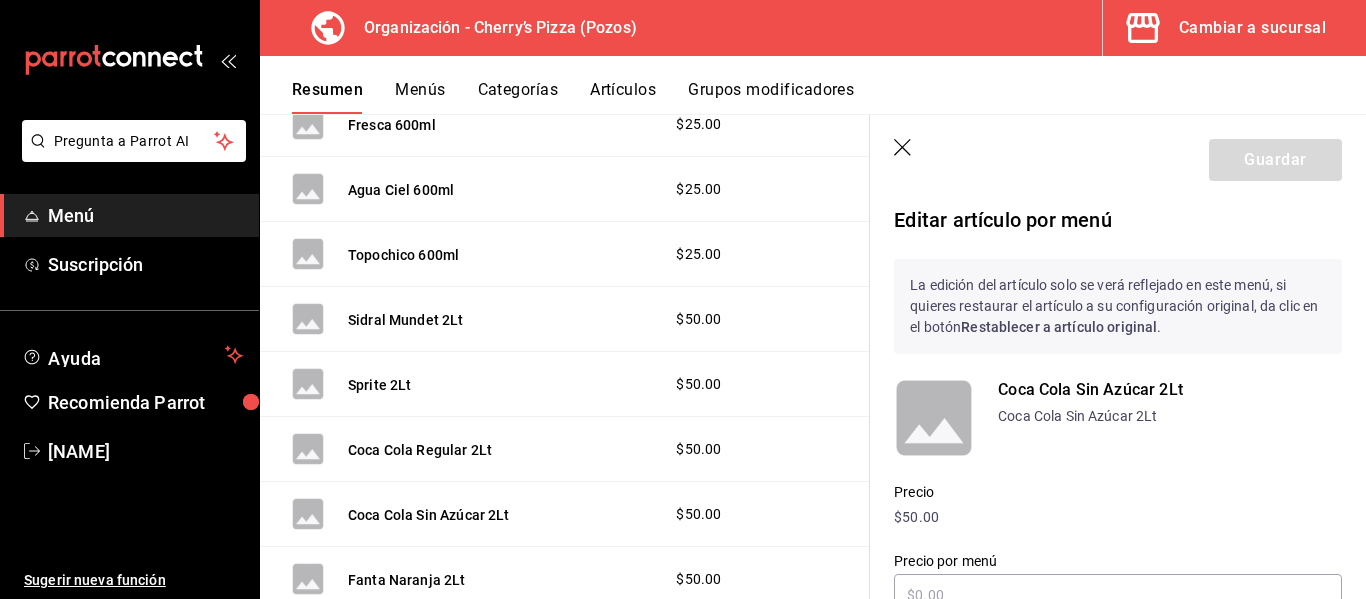 click on "Artículos" at bounding box center (623, 97) 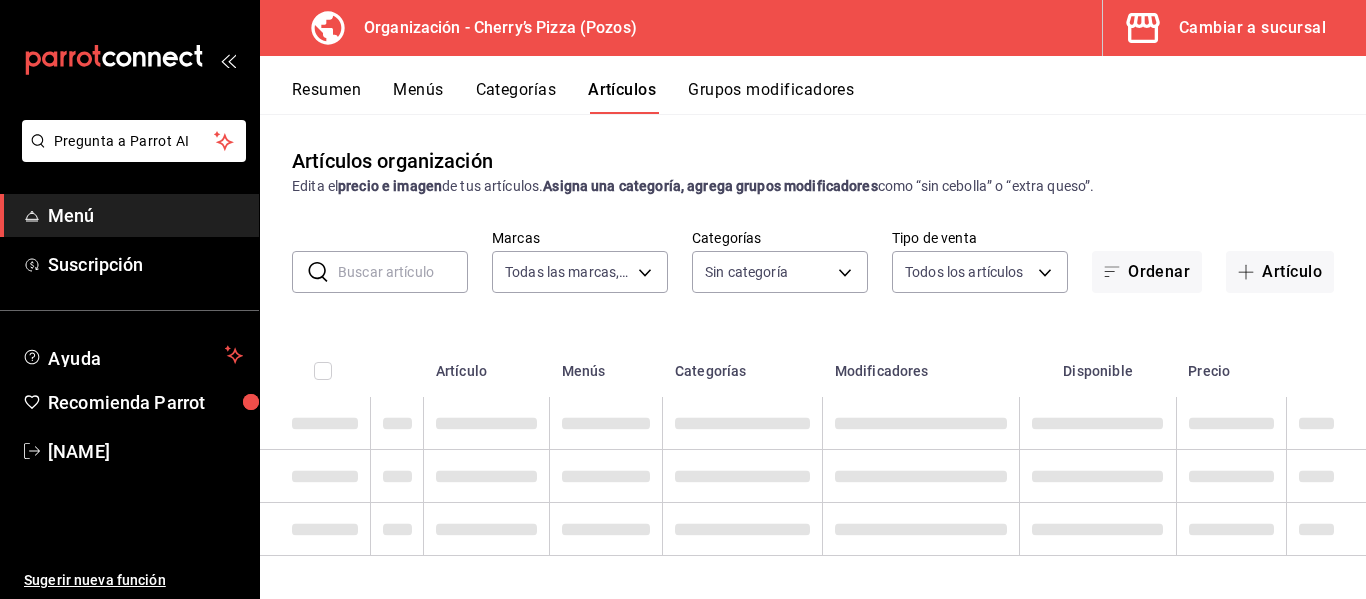 type on "[UUID]" 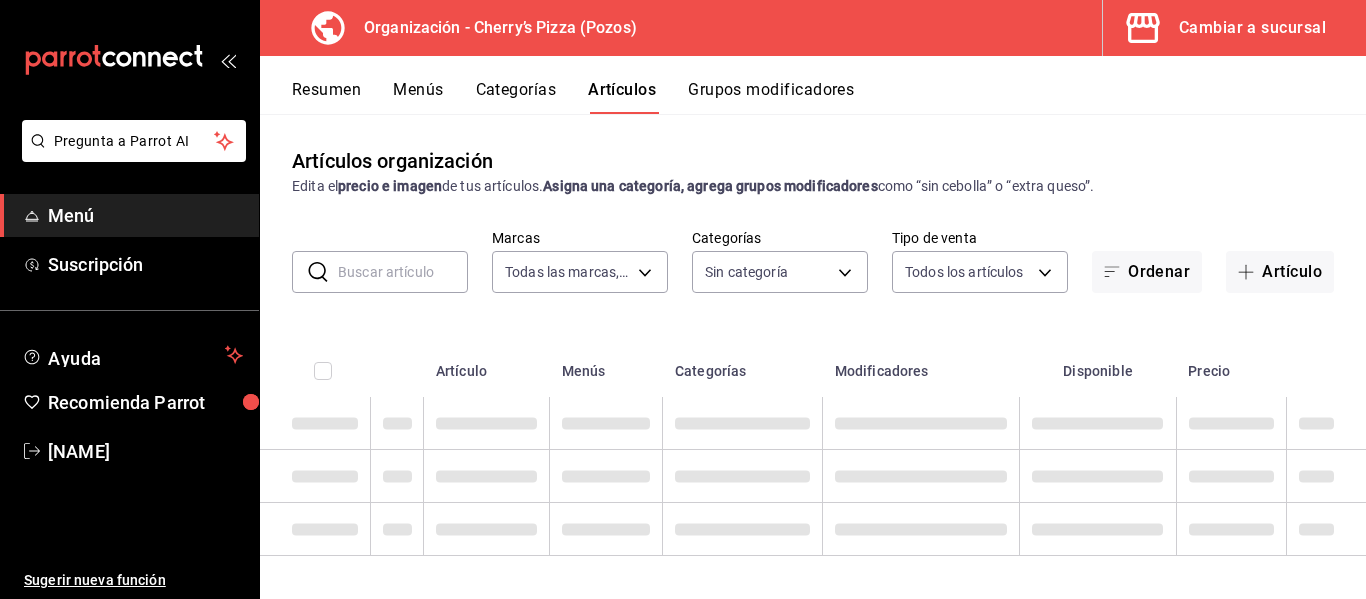 type on "[UUID],[UUID],[UUID],[UUID],[UUID],[UUID],[UUID],[UUID]" 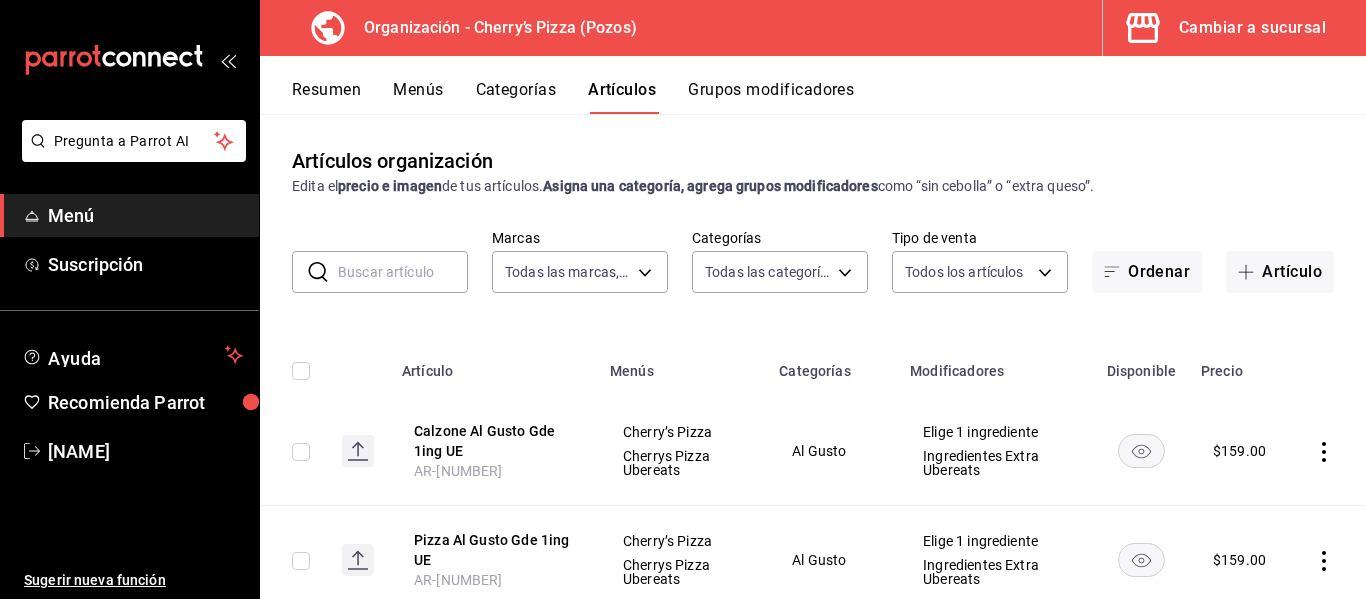 click at bounding box center (403, 272) 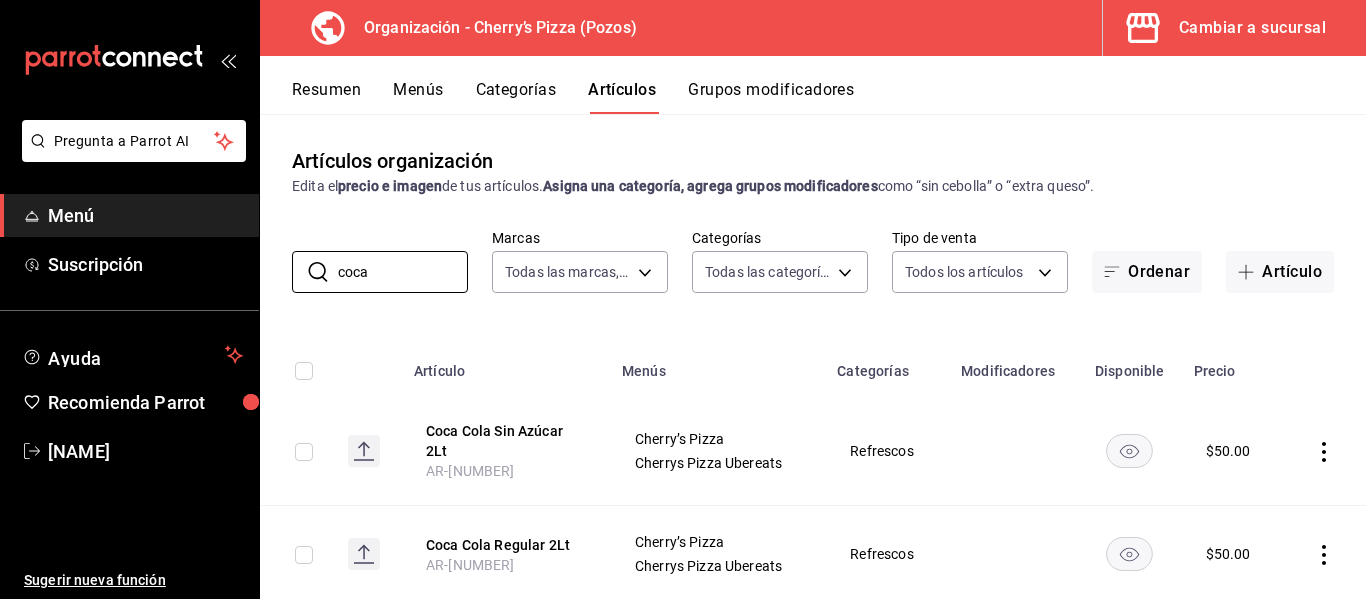 type on "coca" 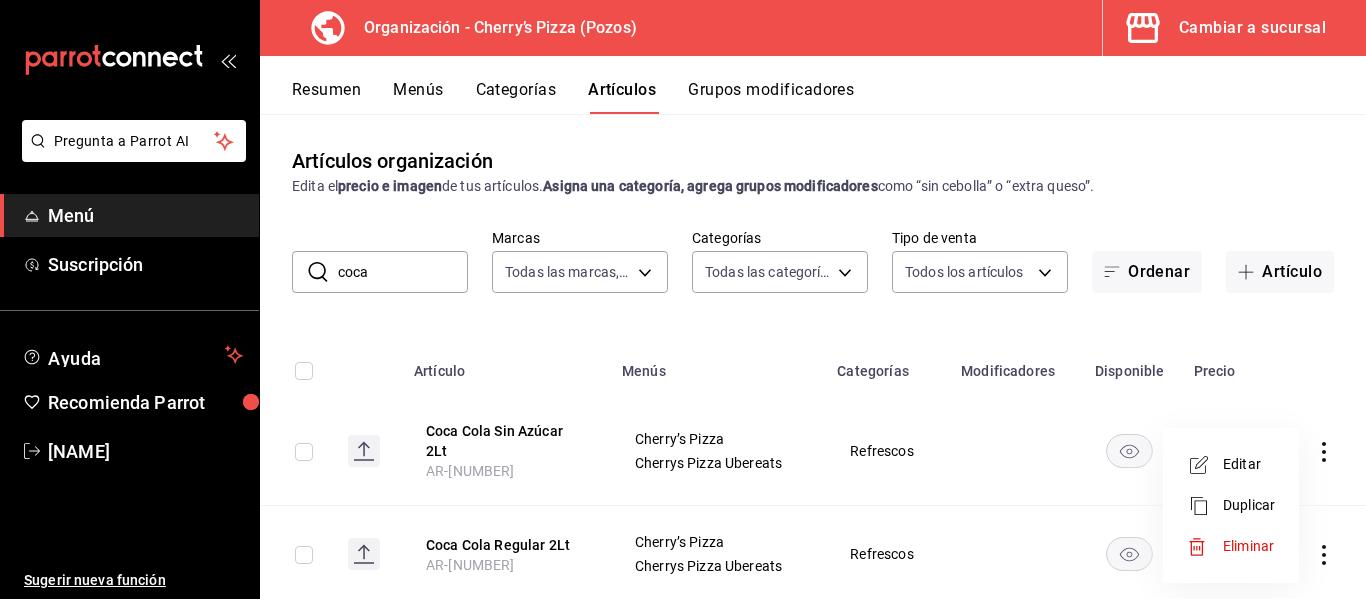 click on "Editar" at bounding box center [1231, 464] 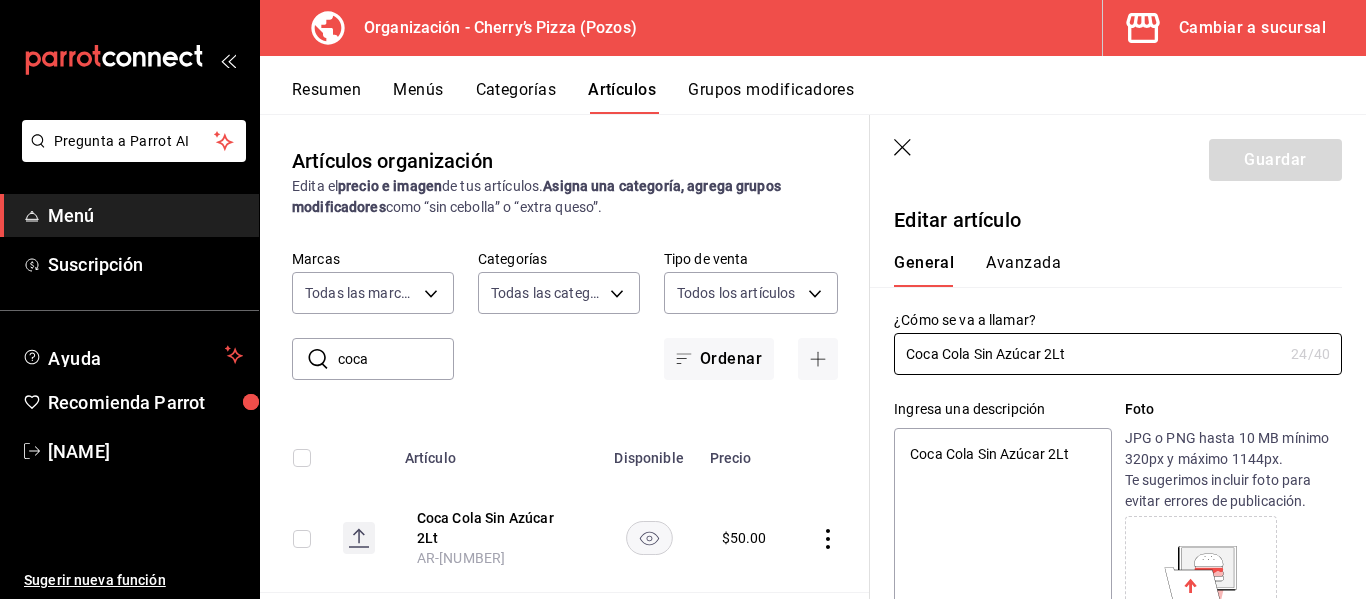 type on "x" 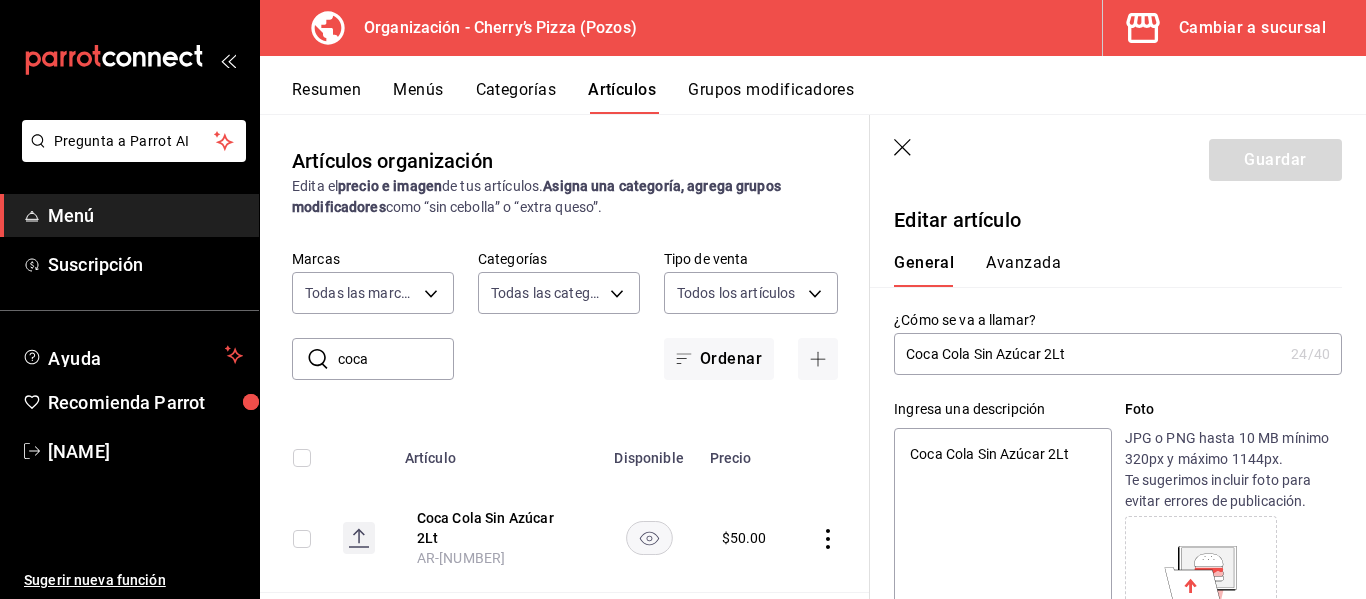 click on "Coca Cola Sin Azúcar 2Lt" at bounding box center [1088, 354] 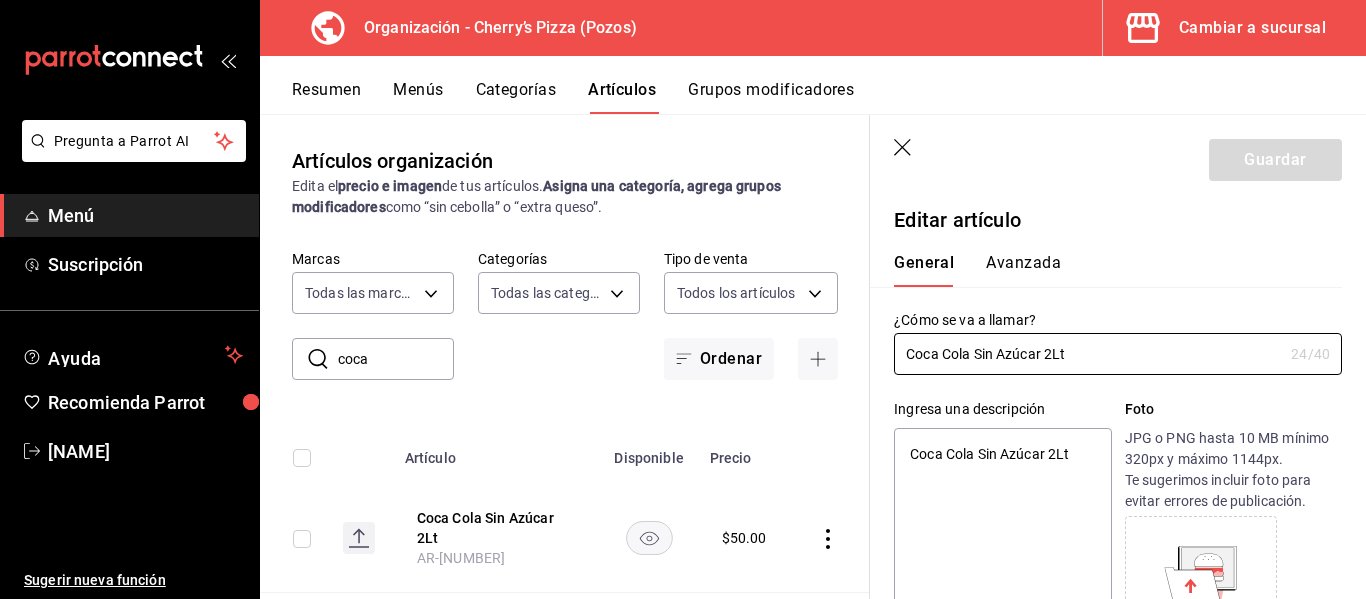 type on "Coca Cola Sin Azúcar 2.Lt" 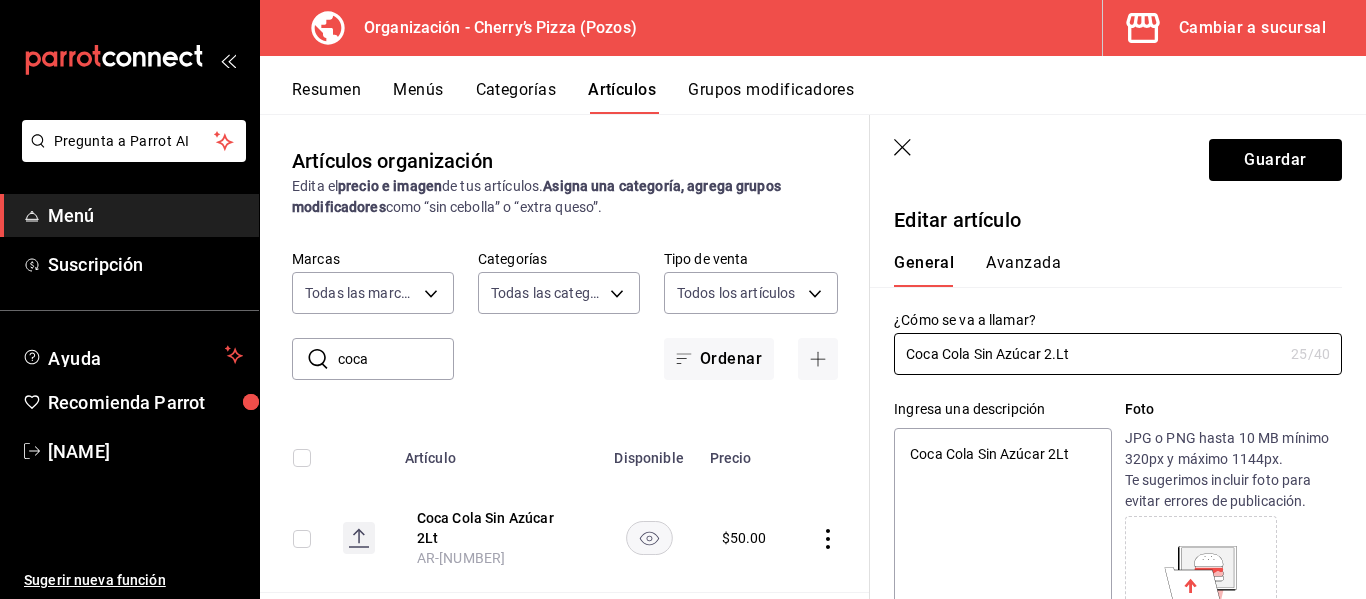 type on "x" 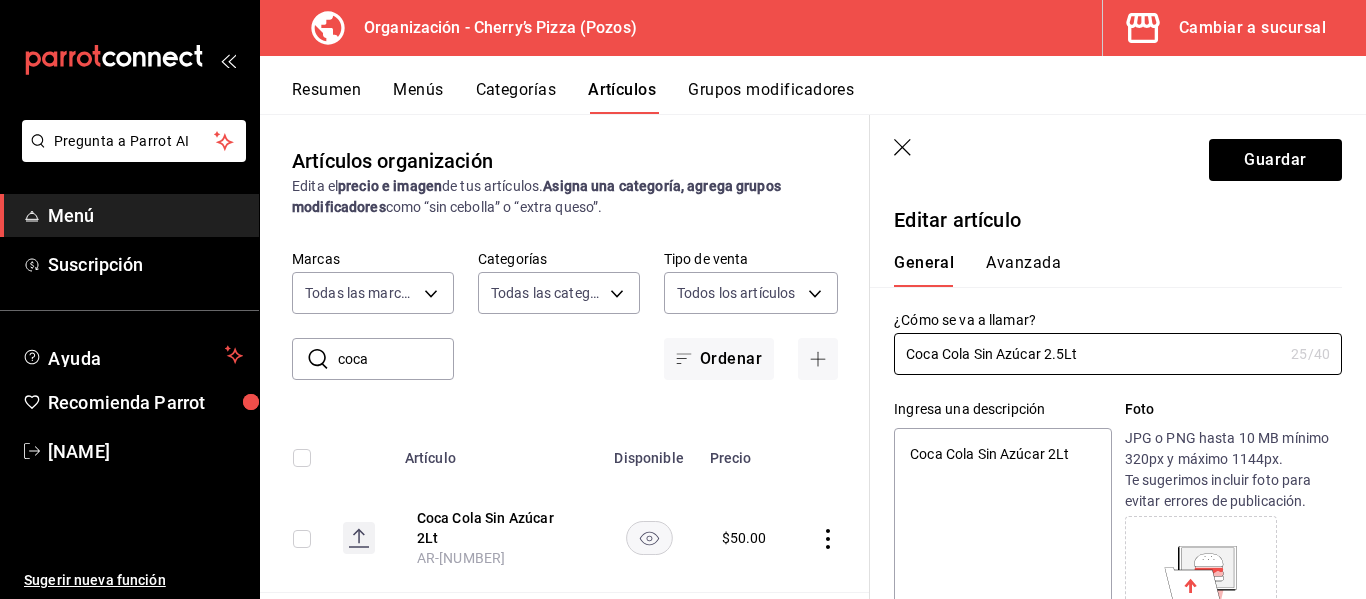 type on "x" 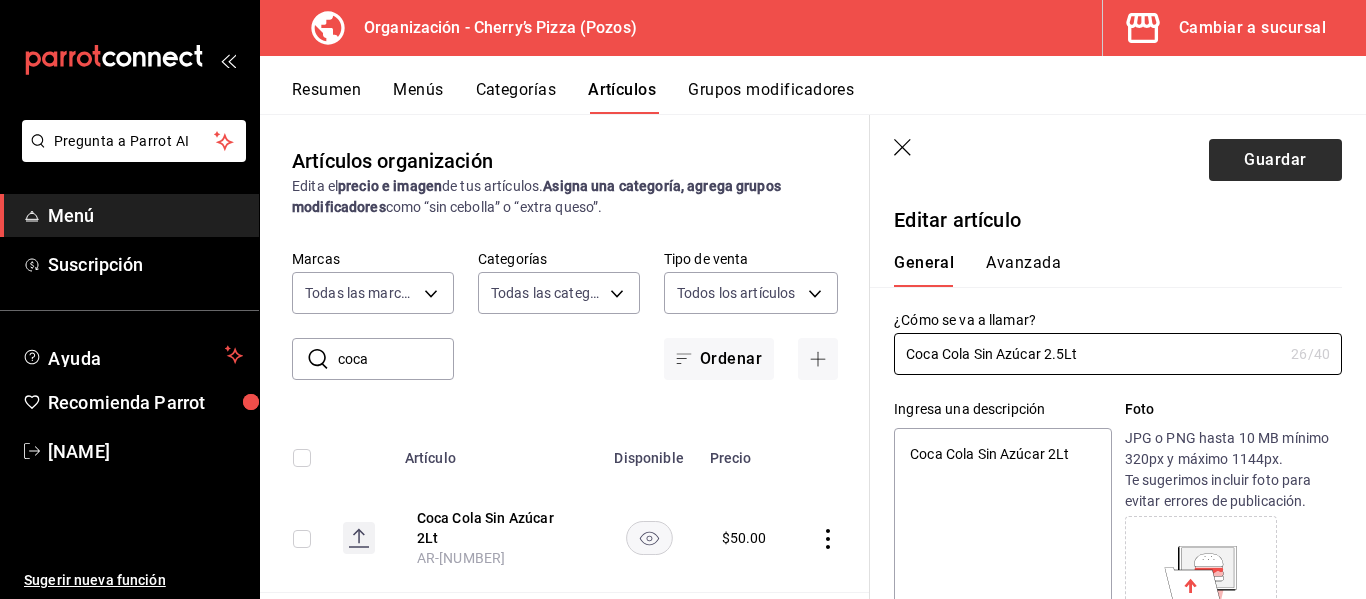 type on "Coca Cola Sin Azúcar 2.5Lt" 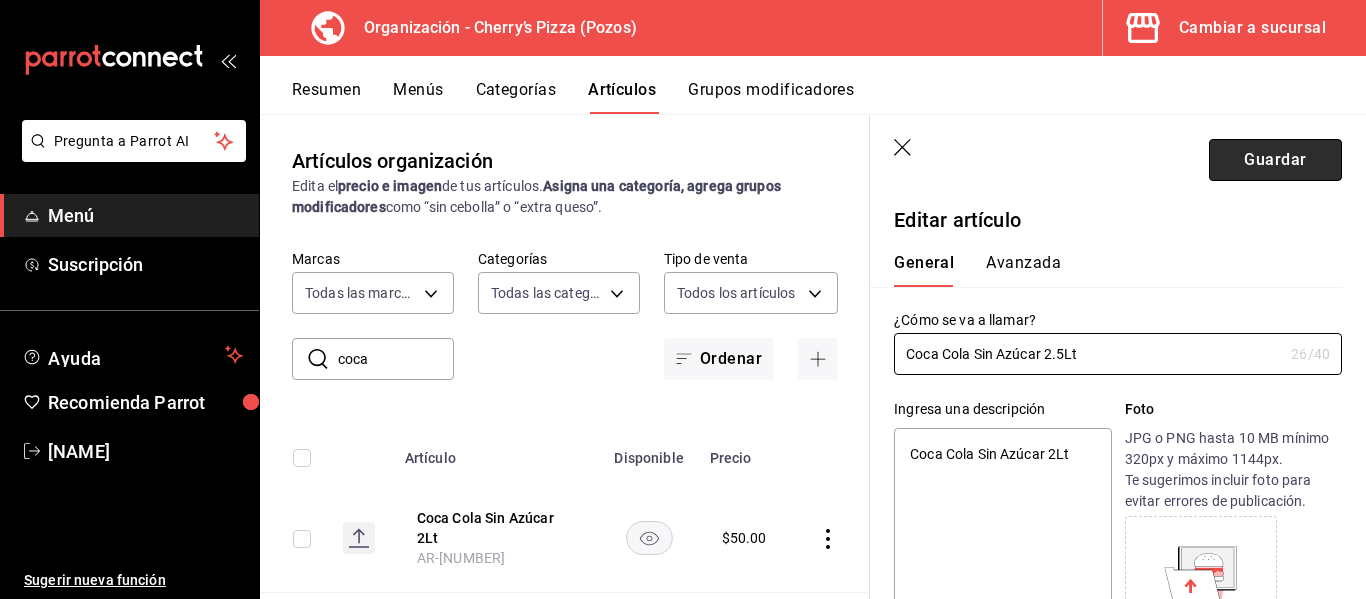 click on "Guardar" at bounding box center (1275, 160) 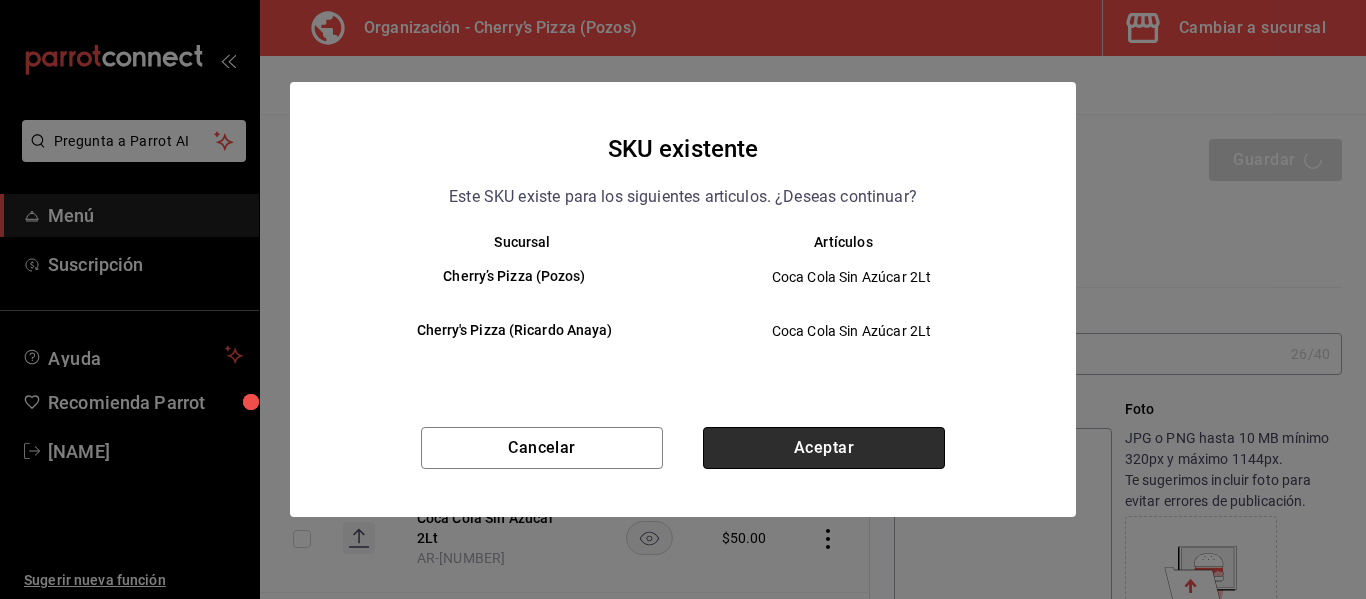 click on "Aceptar" at bounding box center [824, 448] 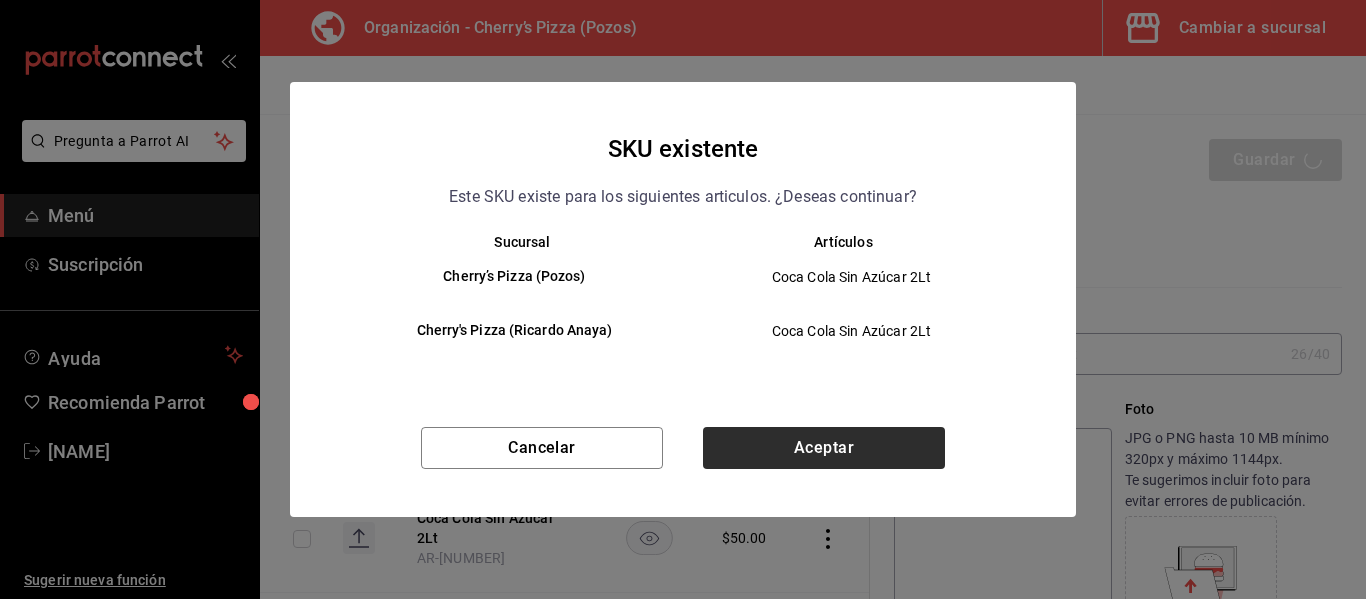 type on "x" 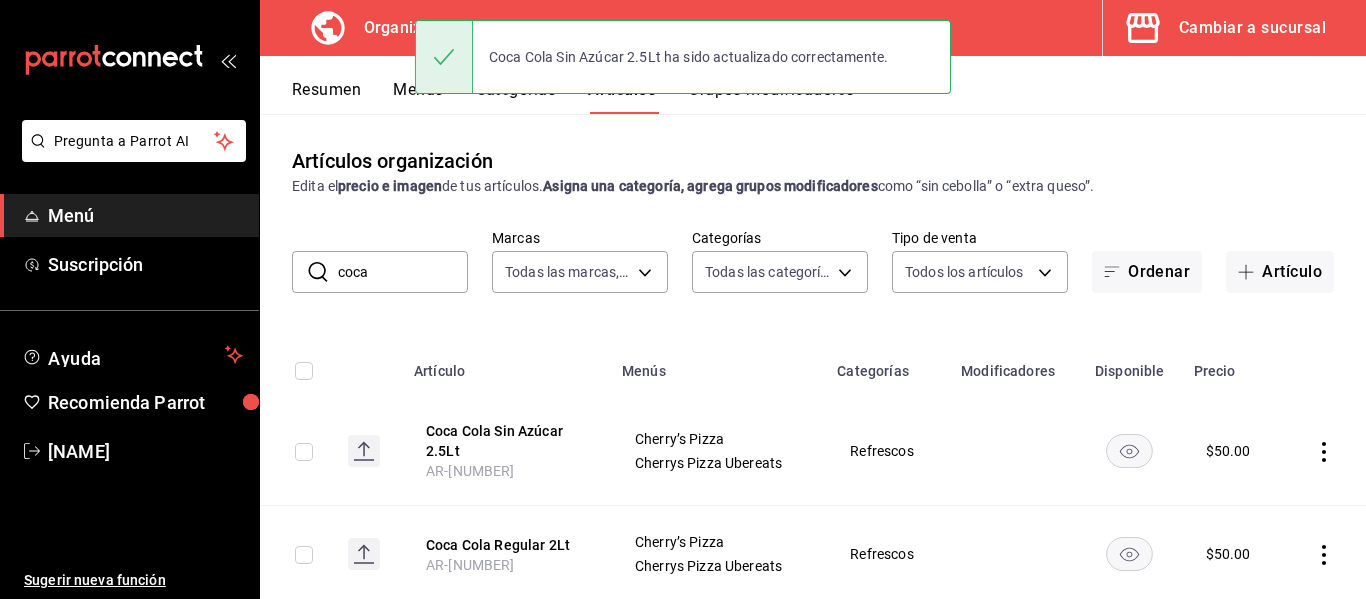 click 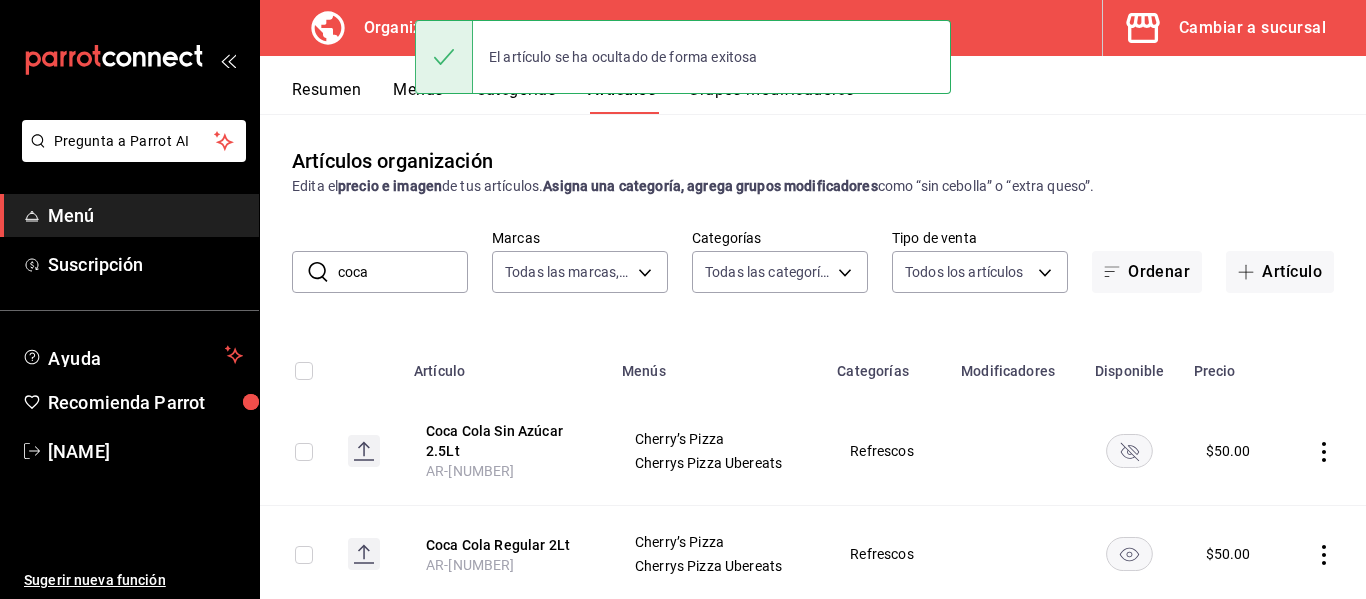 click on "Resumen" at bounding box center [326, 97] 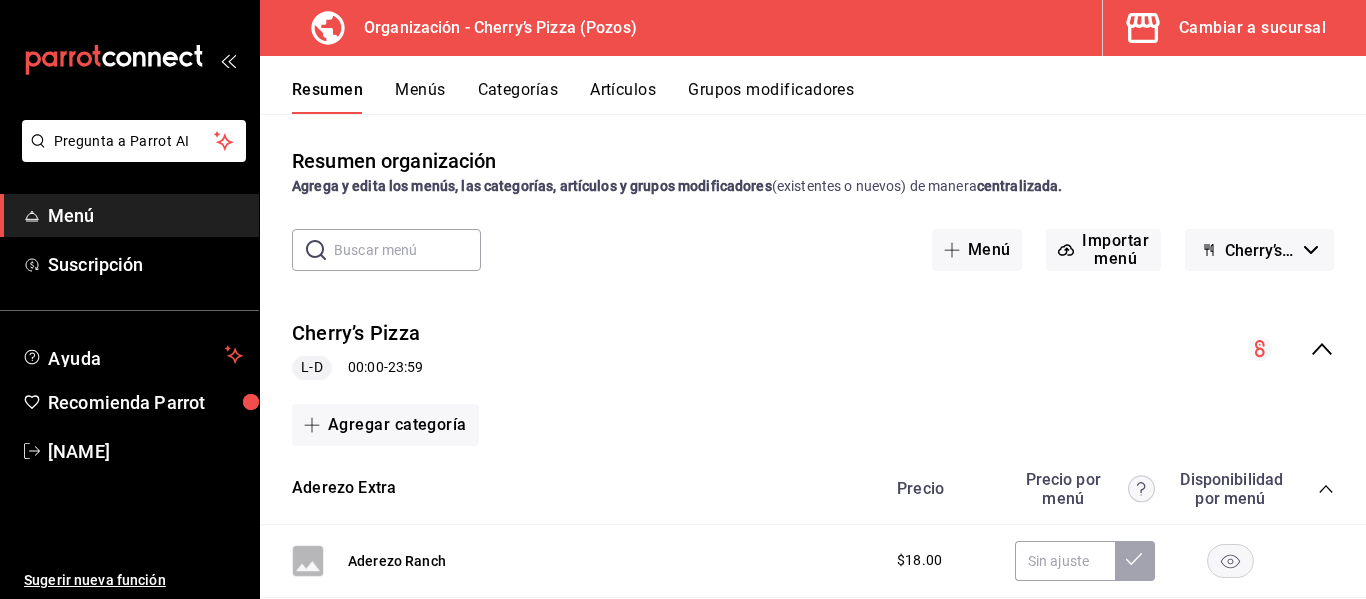 click on "Resumen Menús Categorías Artículos Grupos modificadores" at bounding box center [813, 85] 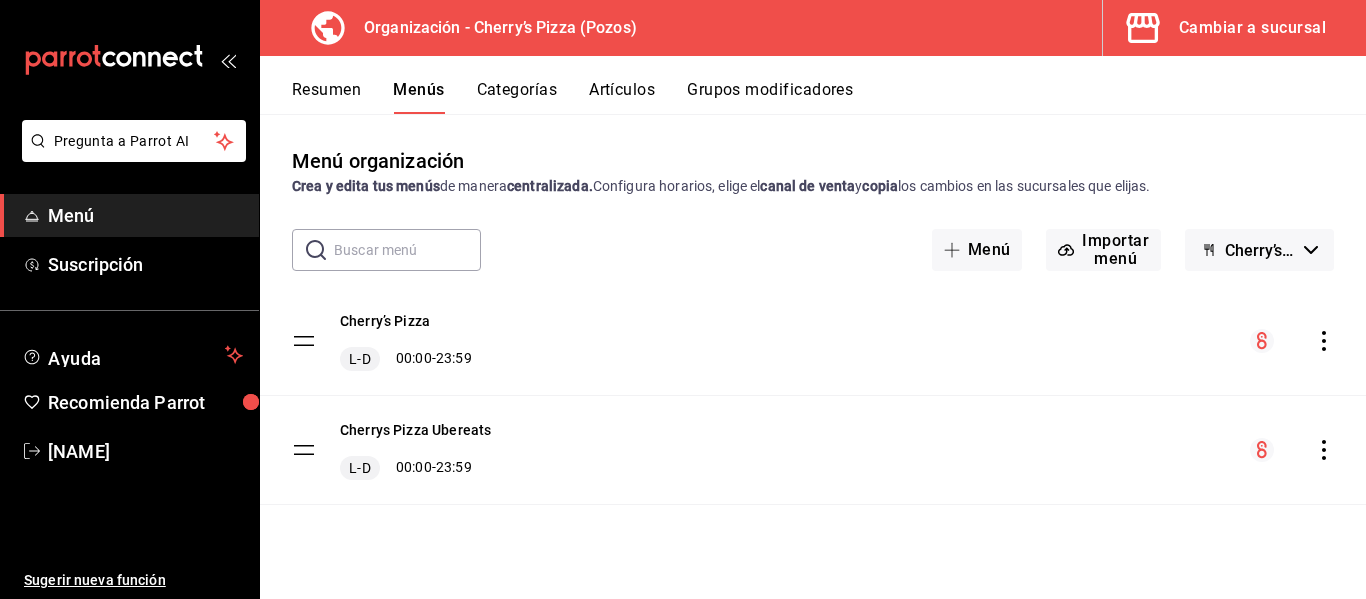 click on "Cherry’s Pizza L-D 00:00  -  23:59" at bounding box center [813, 341] 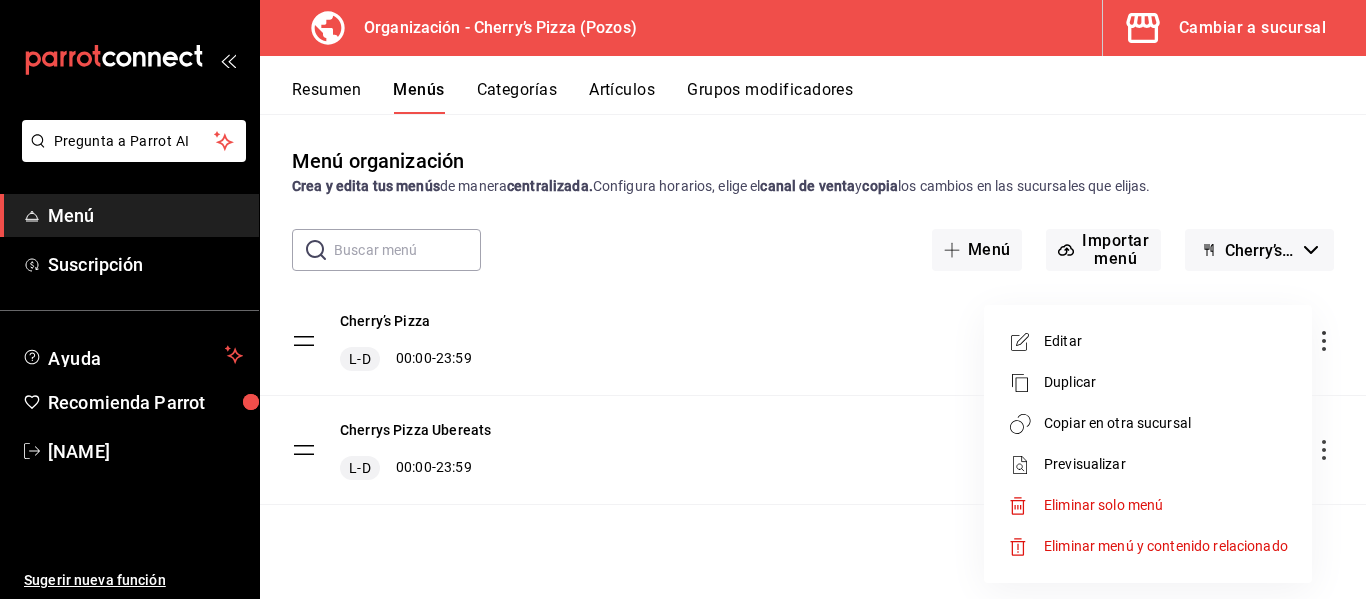 click on "Copiar en otra sucursal" at bounding box center (1148, 423) 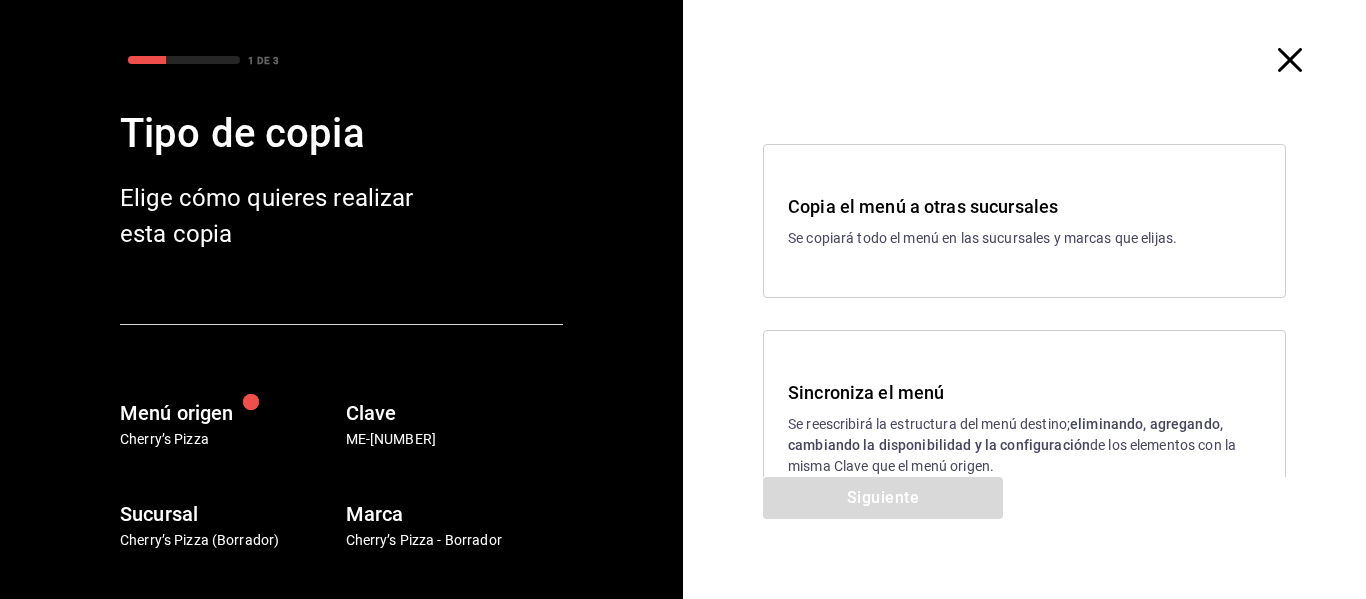 click on "eliminando, agregando, cambiando la disponibilidad y la configuración" at bounding box center (1005, 434) 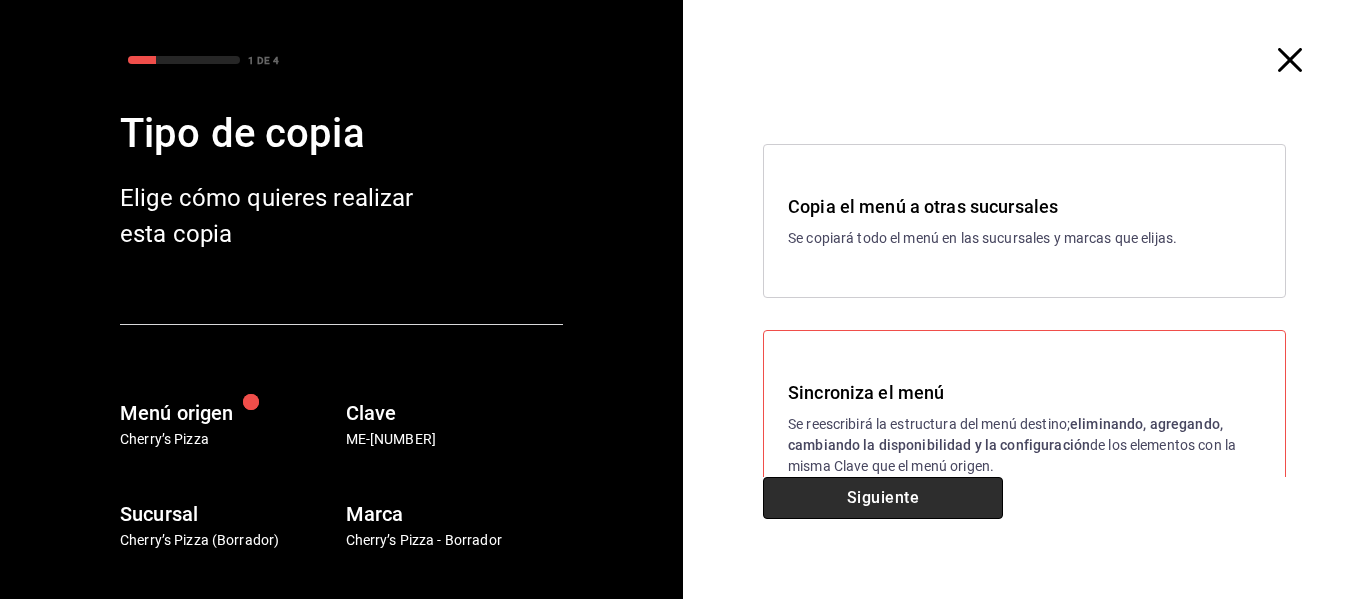 click on "Siguiente" at bounding box center (883, 498) 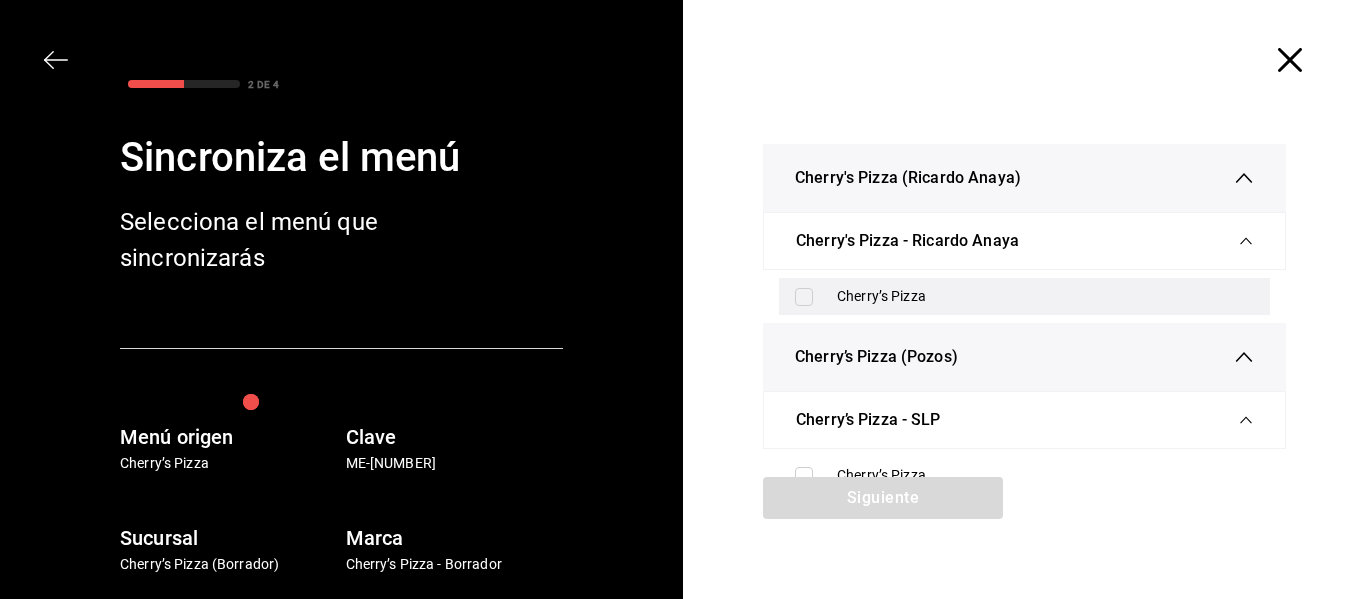 click on "Cherry’s Pizza" at bounding box center (1024, 296) 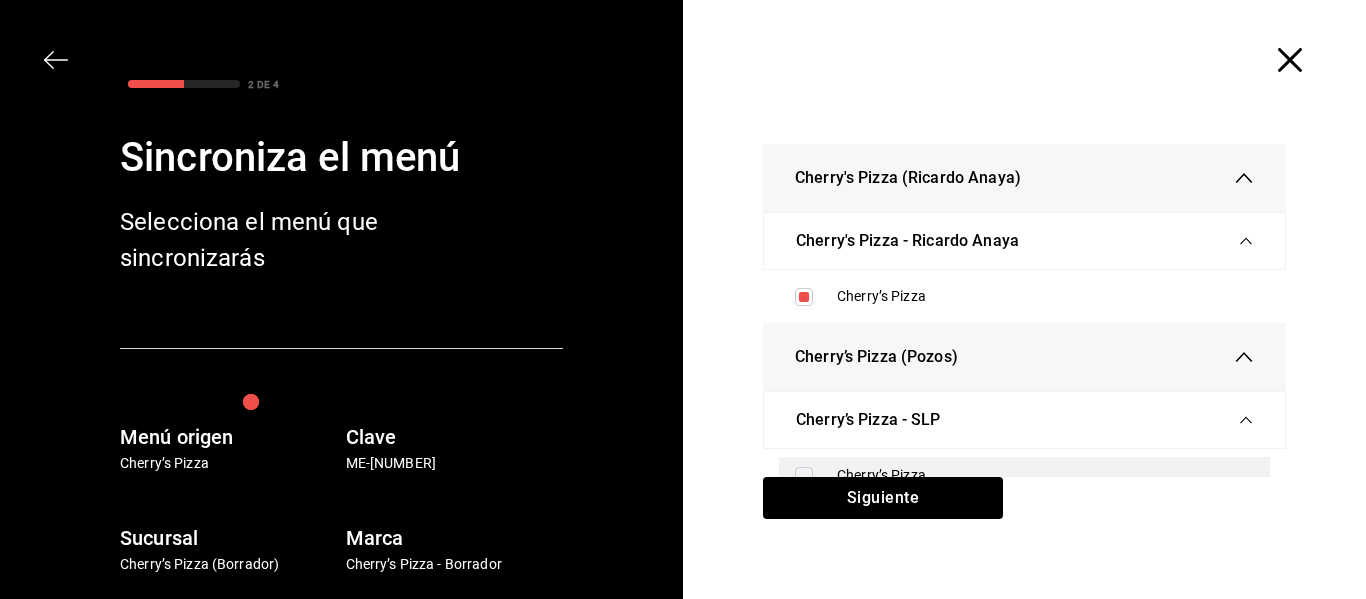 click at bounding box center (804, 476) 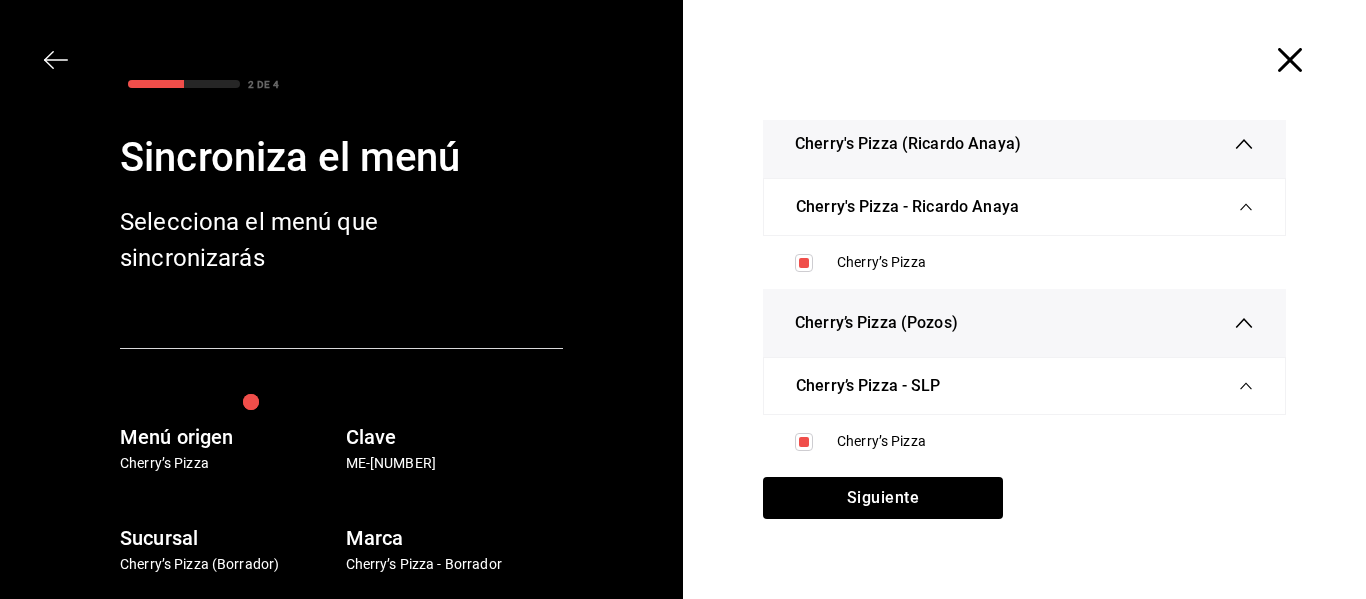 scroll, scrollTop: 49, scrollLeft: 0, axis: vertical 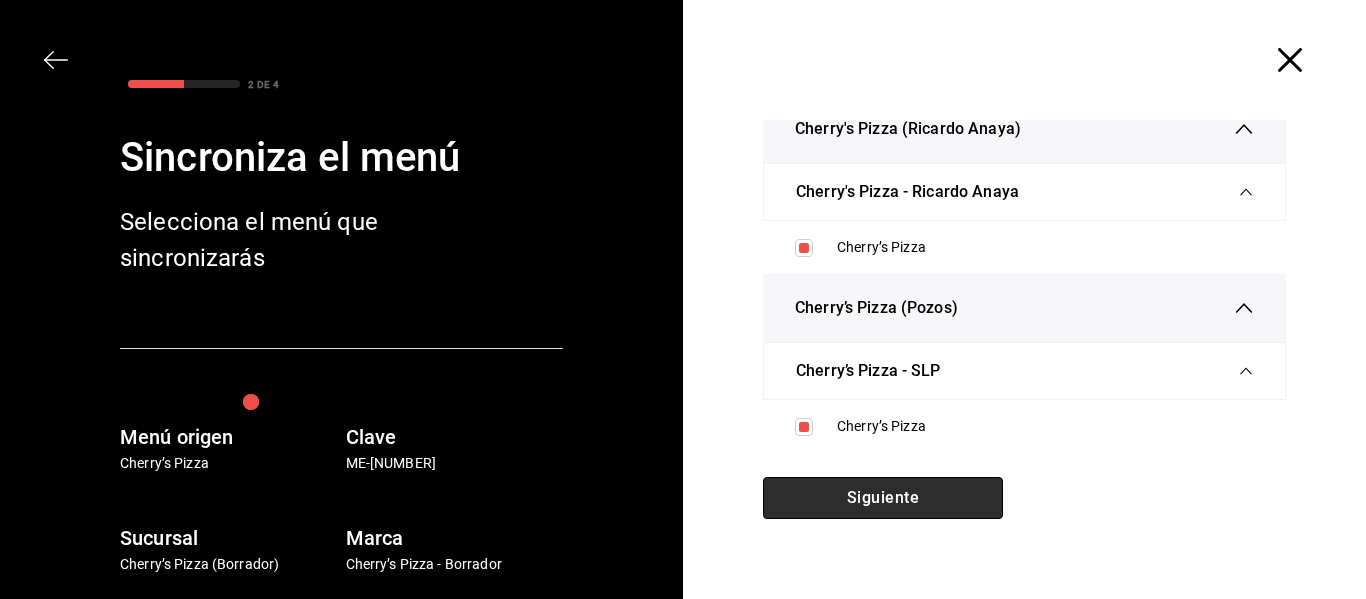 click on "Siguiente" at bounding box center (883, 498) 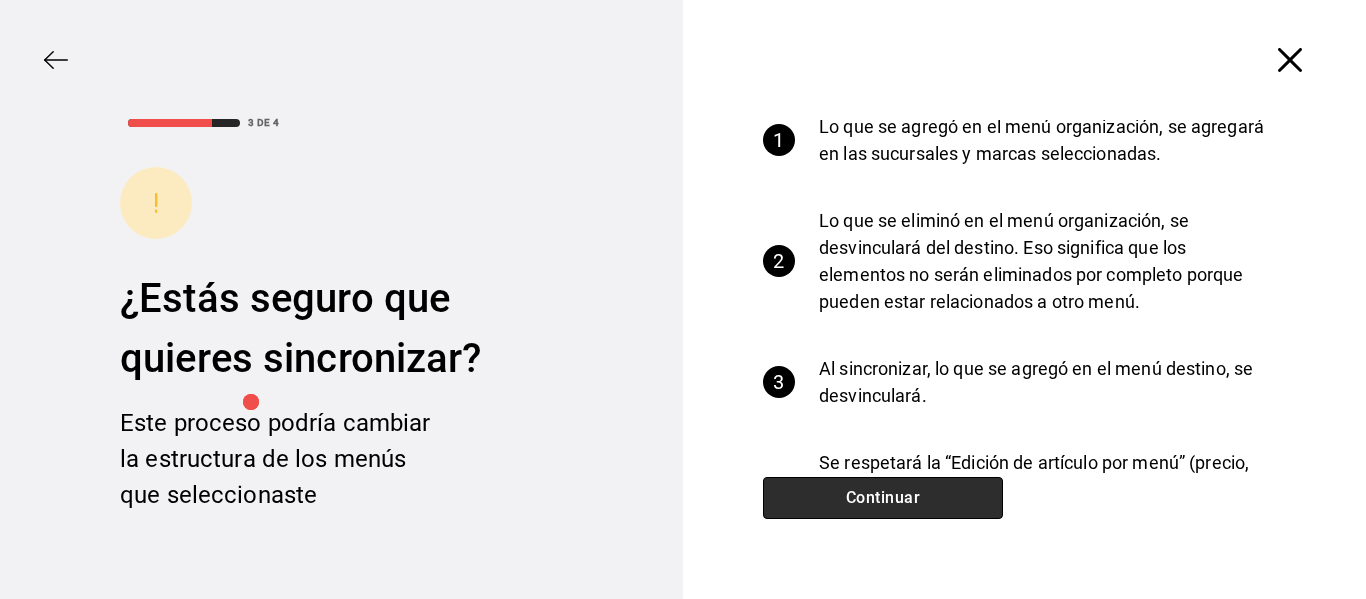click on "Continuar" at bounding box center (883, 498) 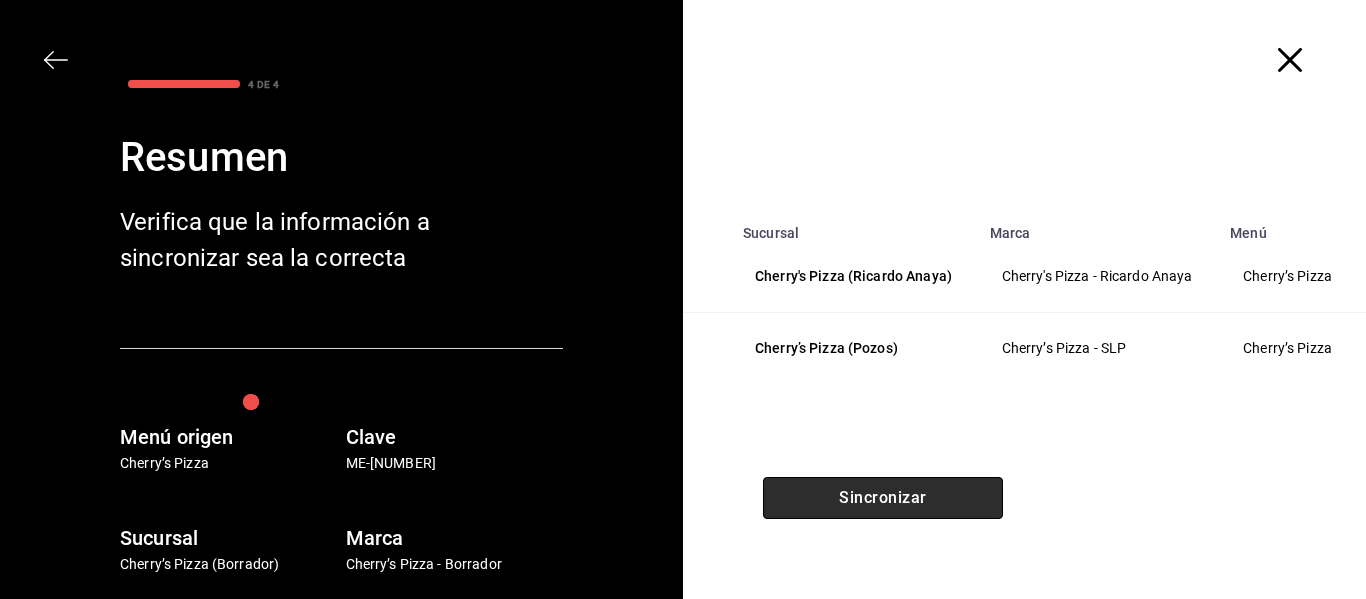 scroll, scrollTop: 0, scrollLeft: 0, axis: both 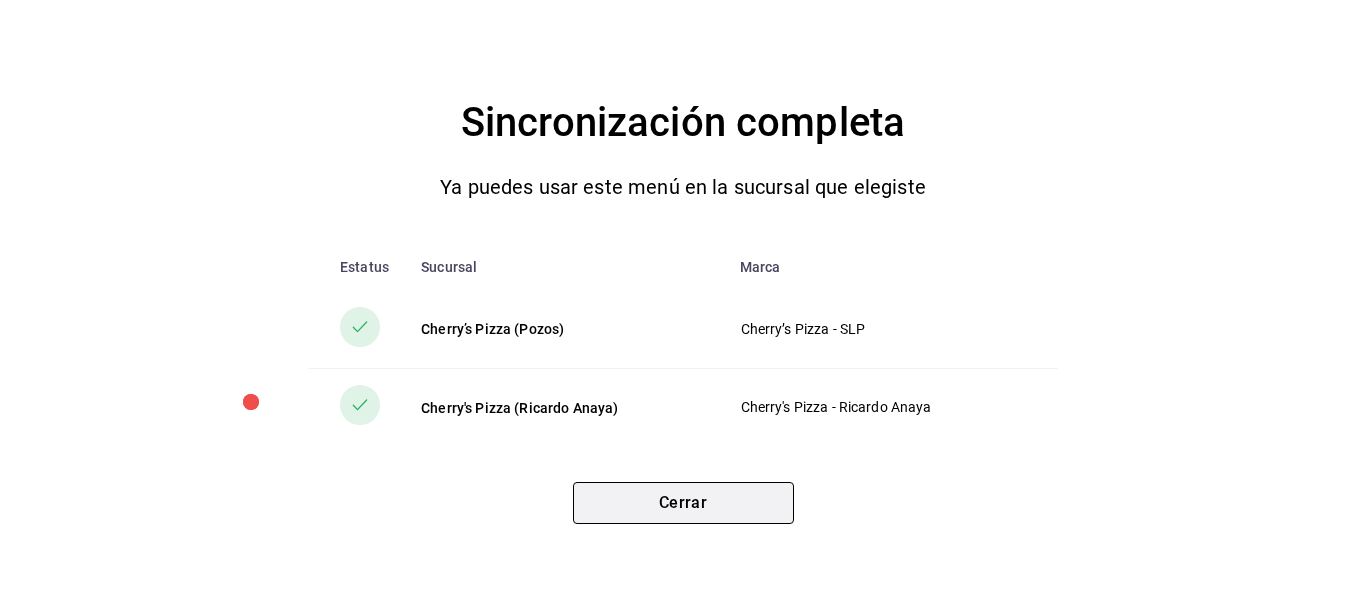 click on "Cerrar" at bounding box center [683, 503] 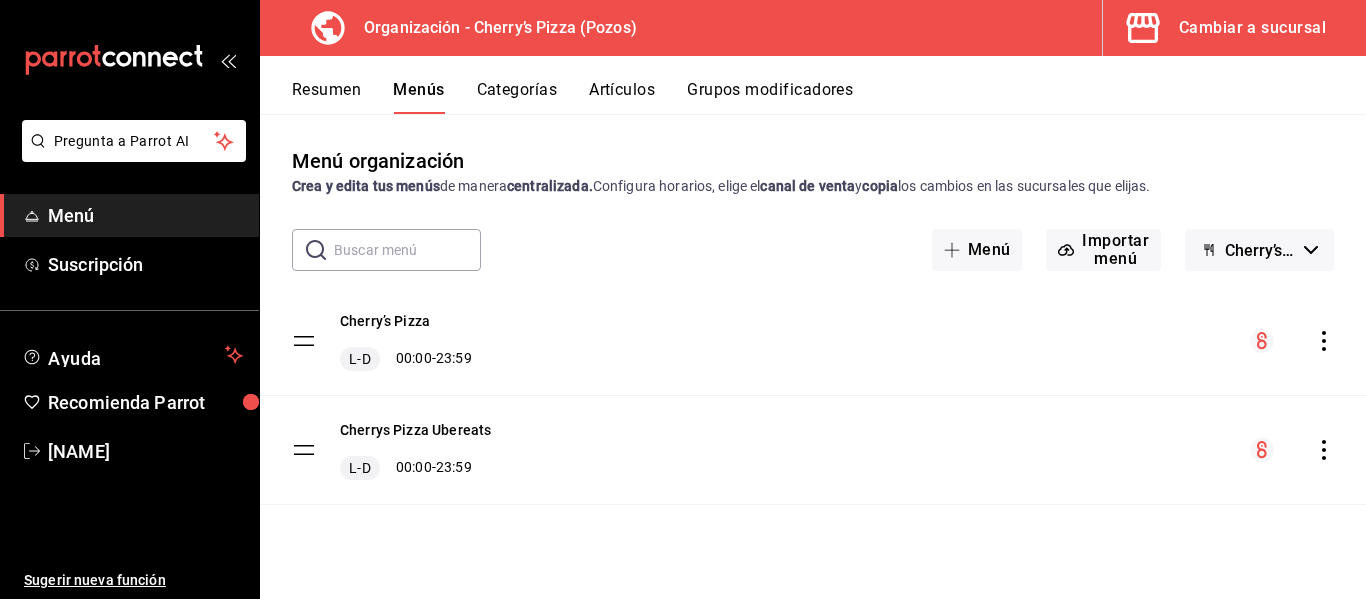 click 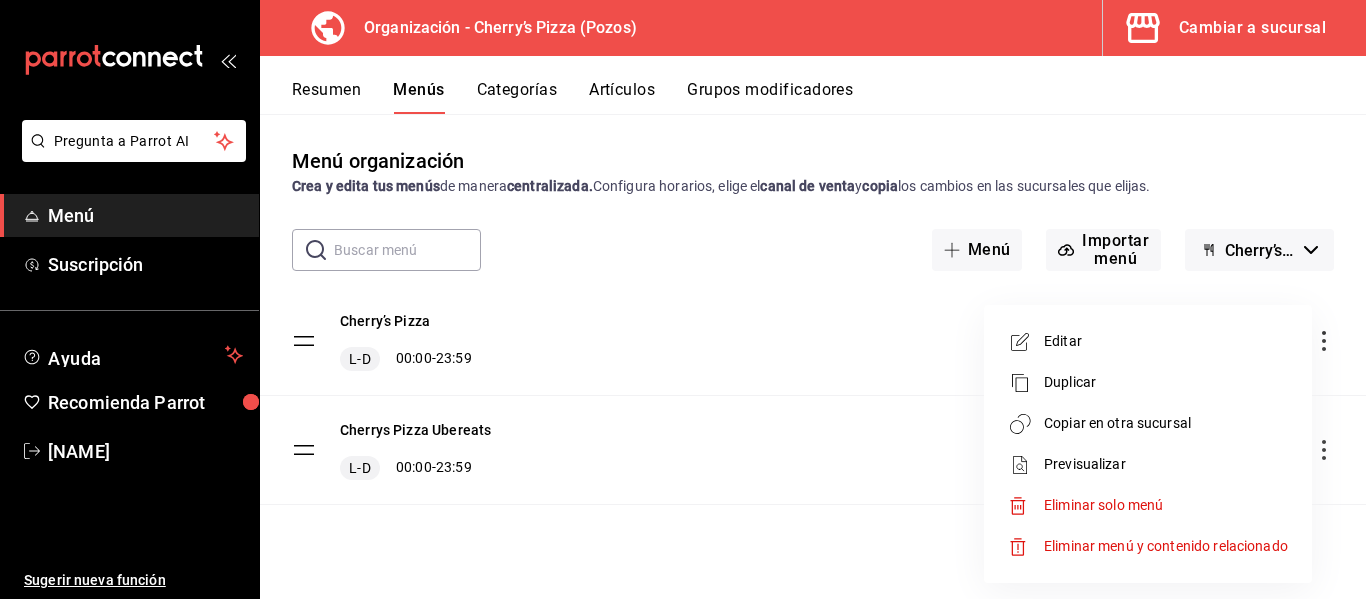 click on "Copiar en otra sucursal" at bounding box center (1166, 423) 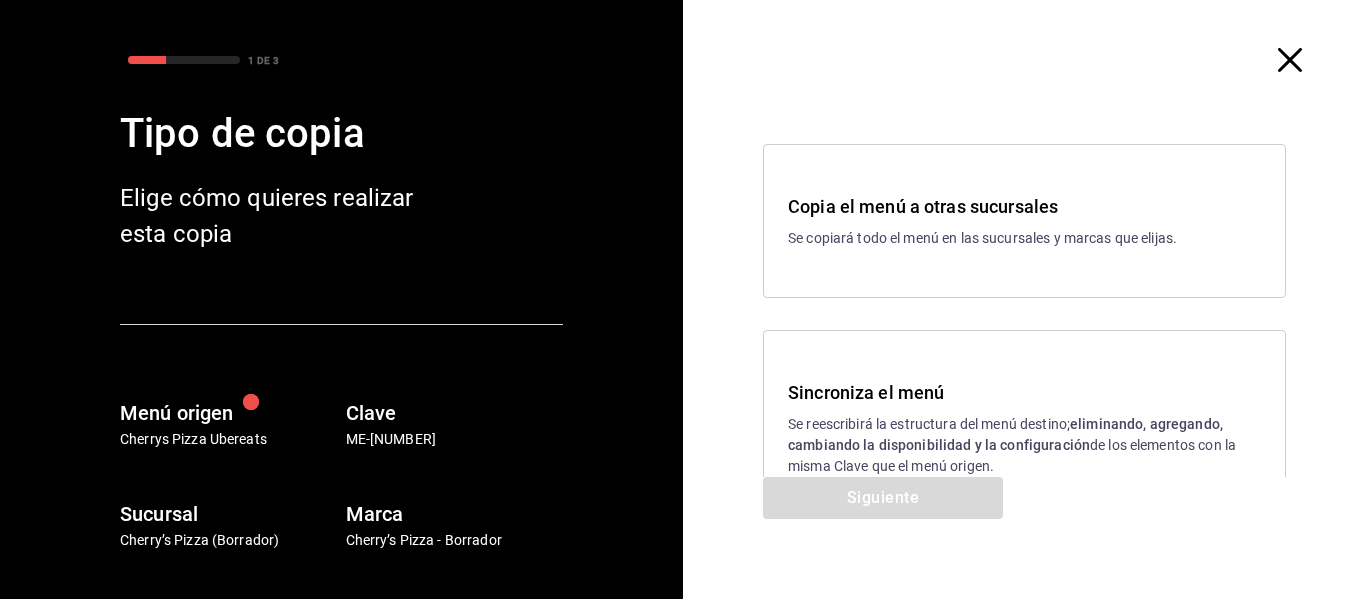 click on "Se reescribirá la estructura del menú destino;  eliminando, agregando, cambiando la disponibilidad y la configuración  de los elementos con la misma Clave que el menú origen." at bounding box center (1024, 445) 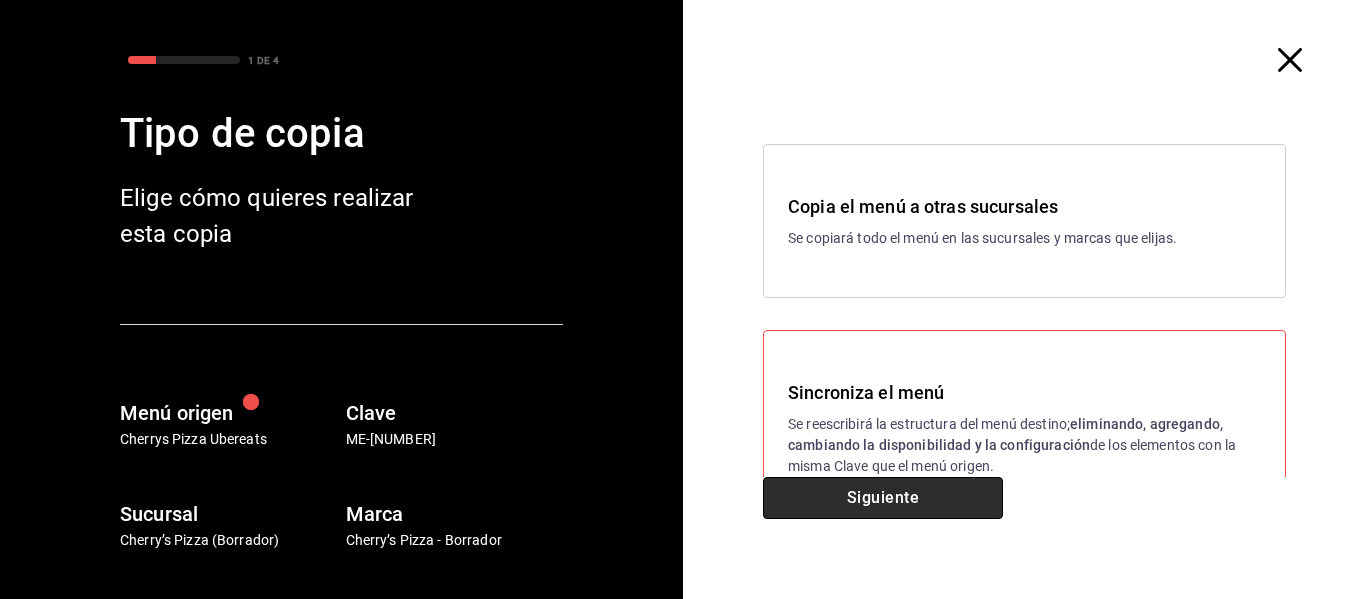 click on "Siguiente" at bounding box center (883, 498) 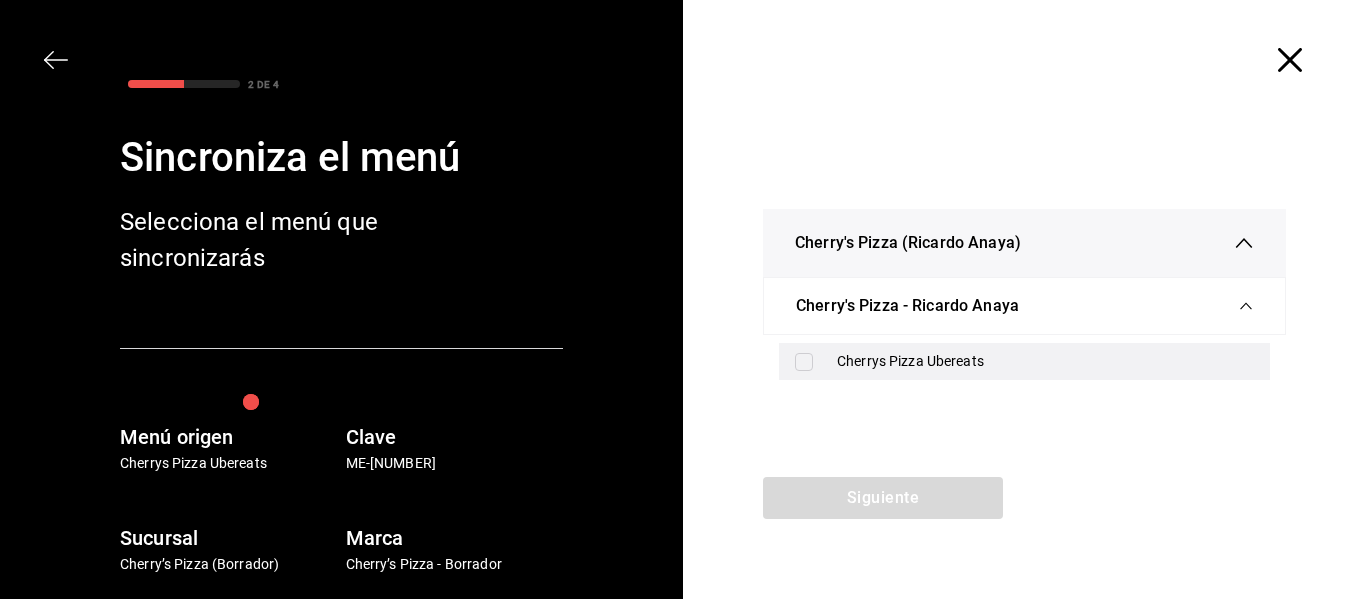click on "Cherrys Pizza Ubereats" at bounding box center (1045, 361) 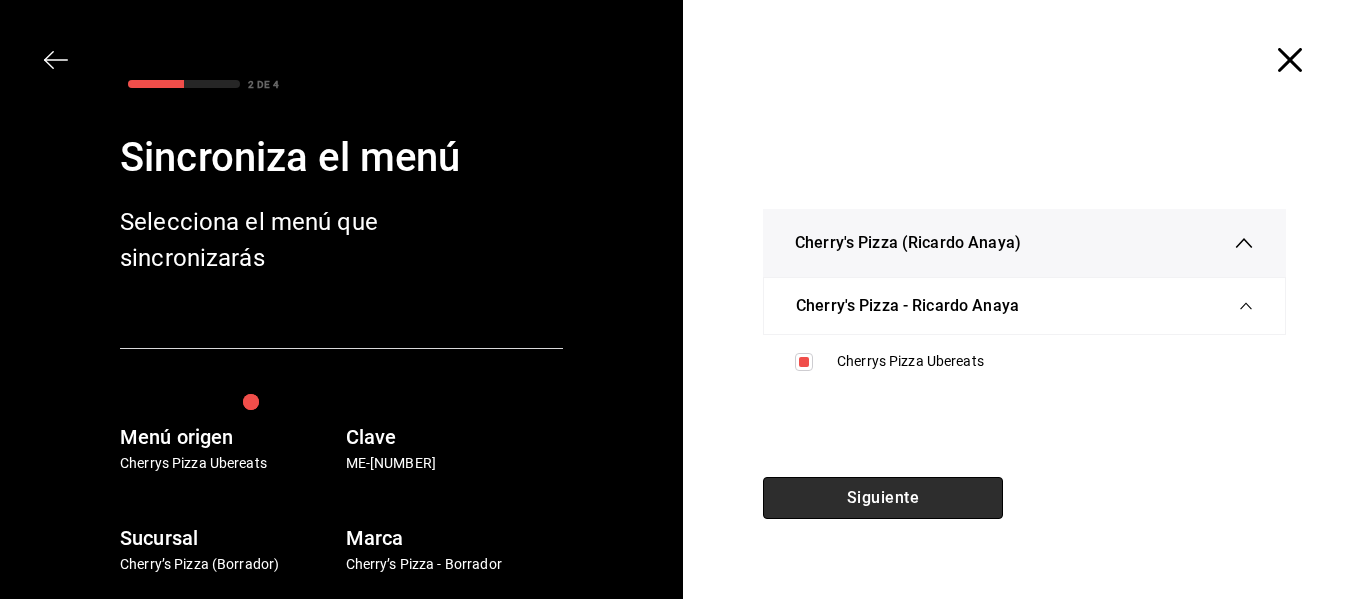 click on "Siguiente" at bounding box center [883, 498] 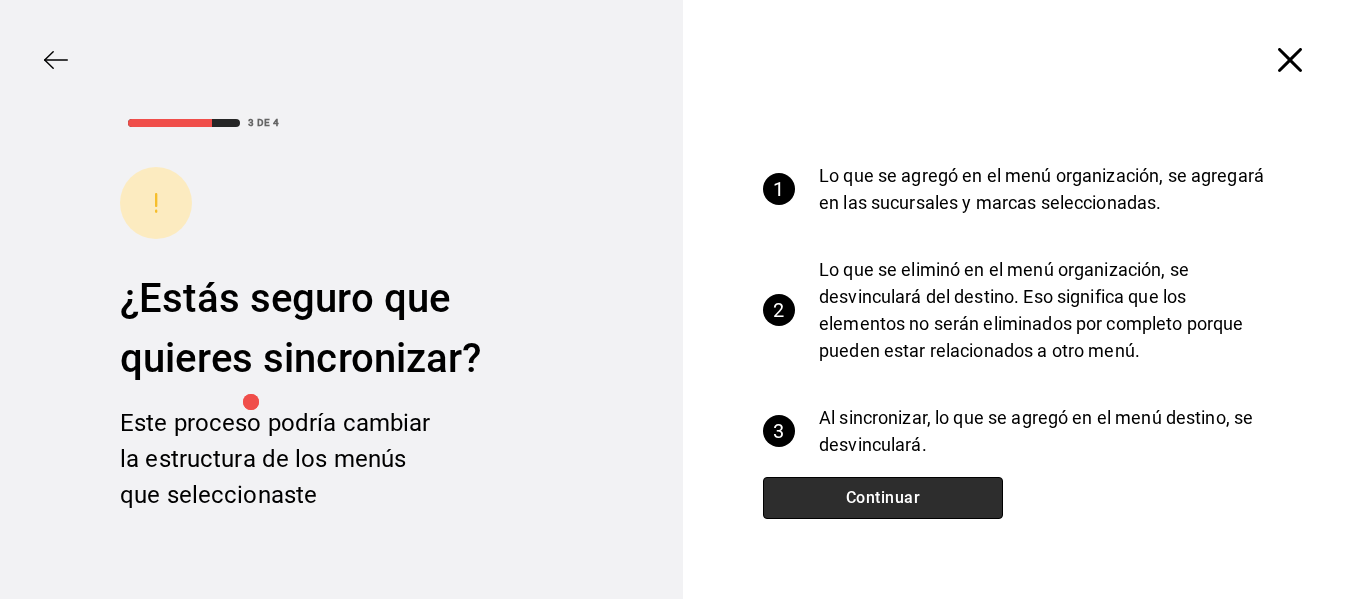 click on "Continuar" at bounding box center (883, 498) 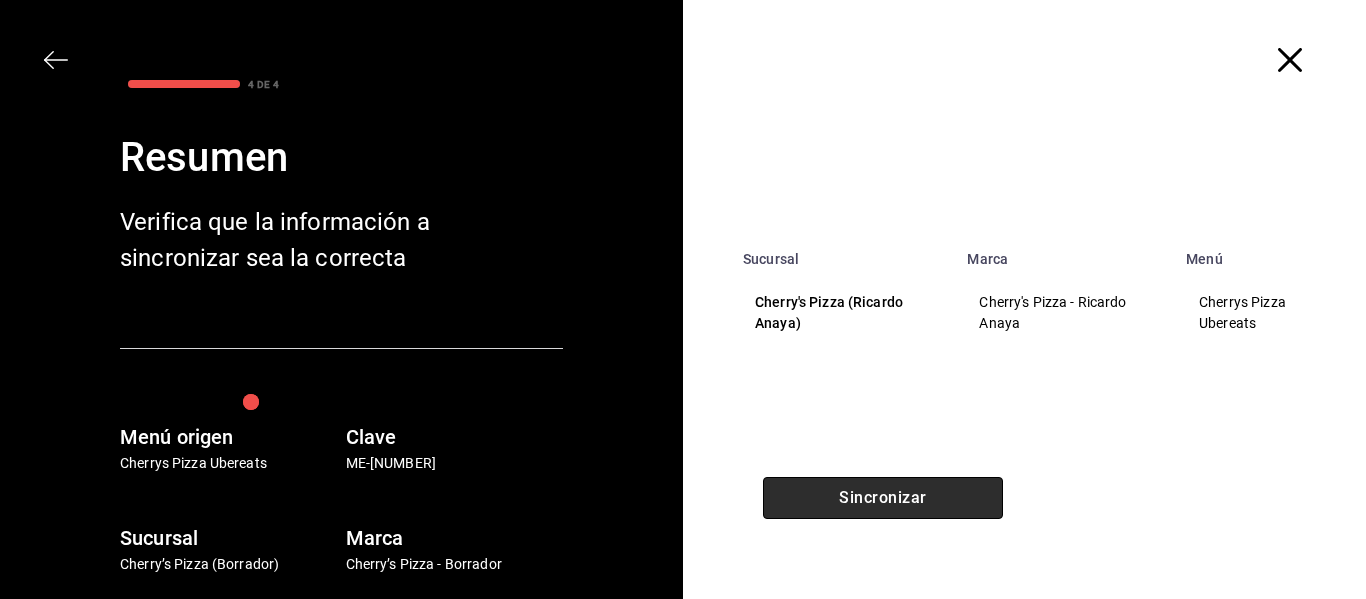 click on "Sincronizar" at bounding box center [883, 498] 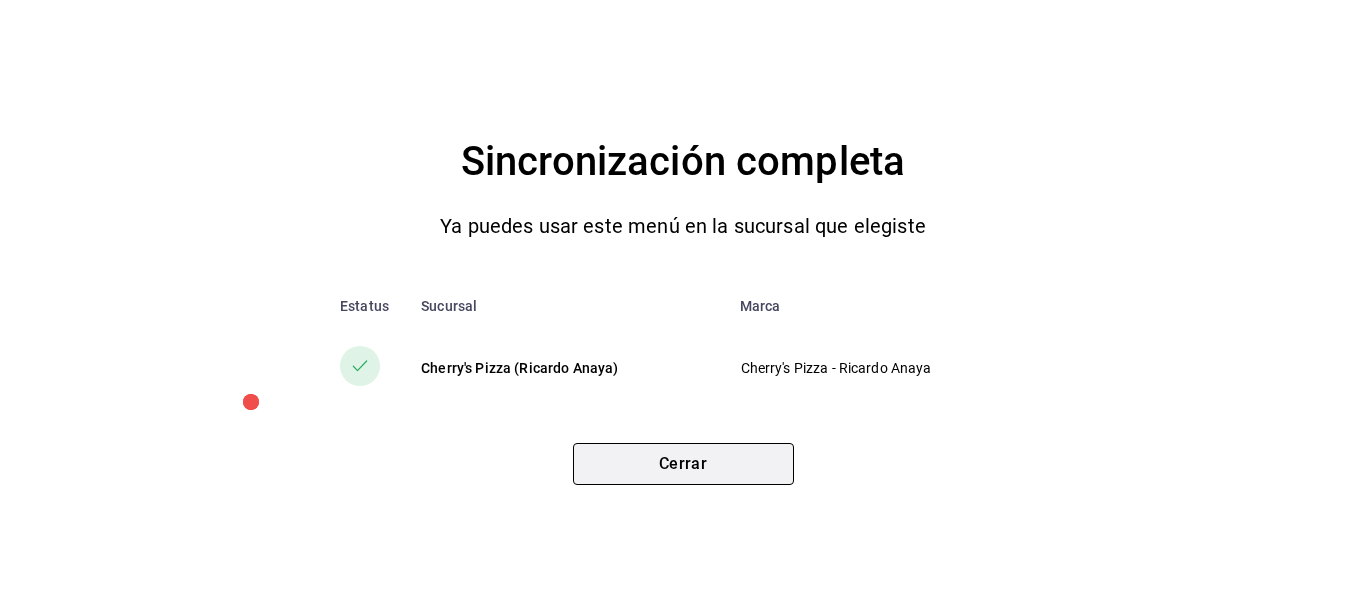 click on "Cerrar" at bounding box center [683, 464] 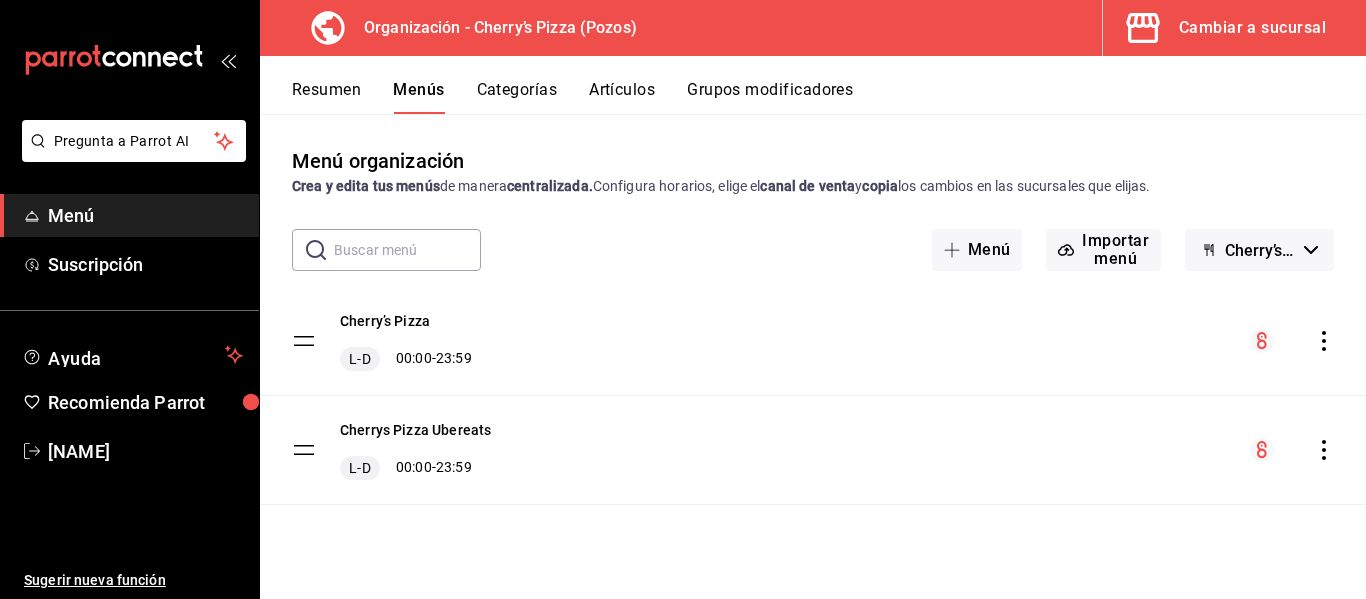 type 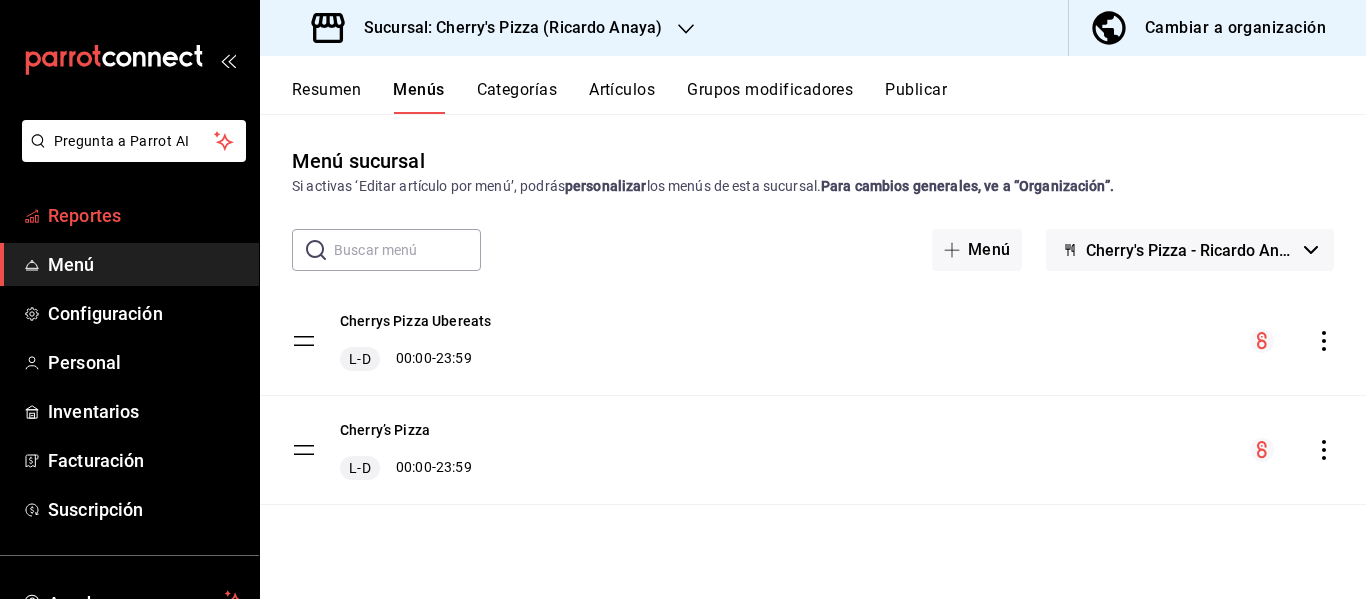 click on "Reportes" at bounding box center (145, 215) 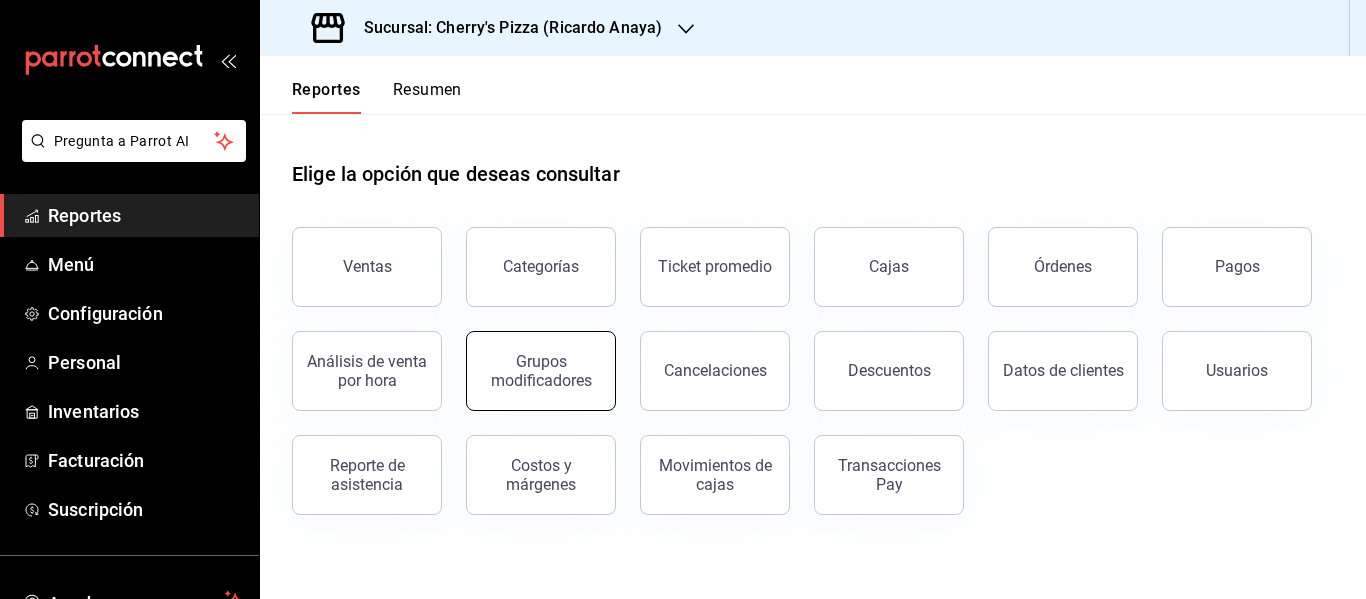 click on "Grupos modificadores" at bounding box center [541, 371] 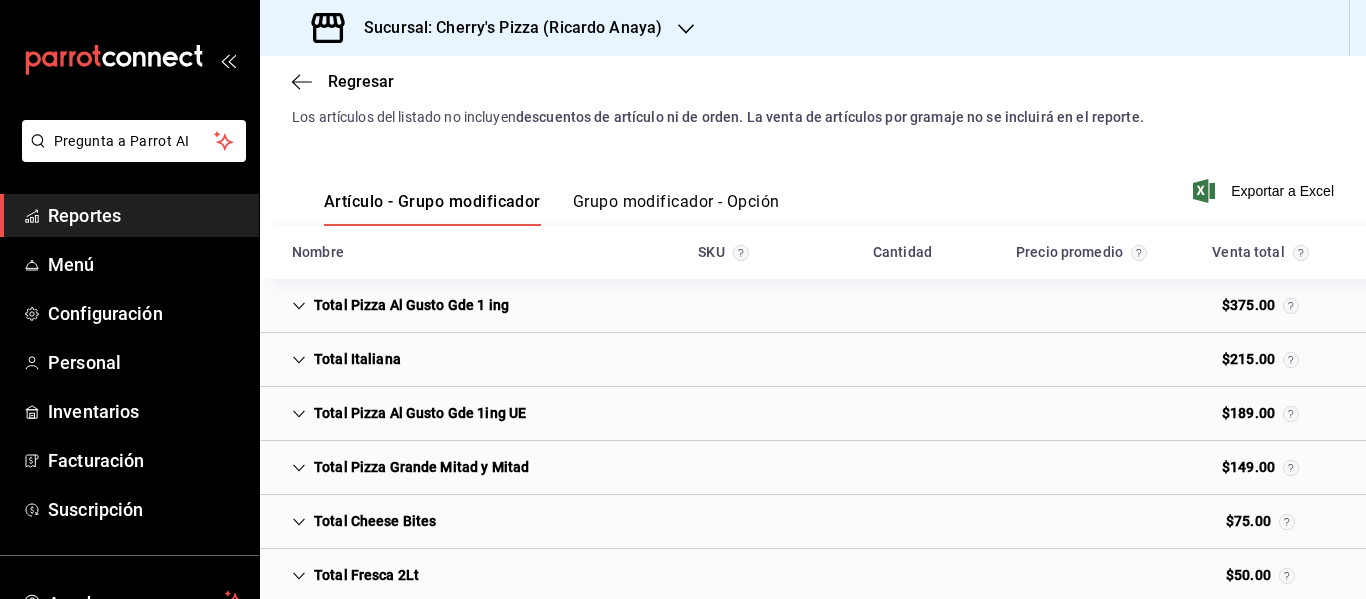 scroll, scrollTop: 200, scrollLeft: 0, axis: vertical 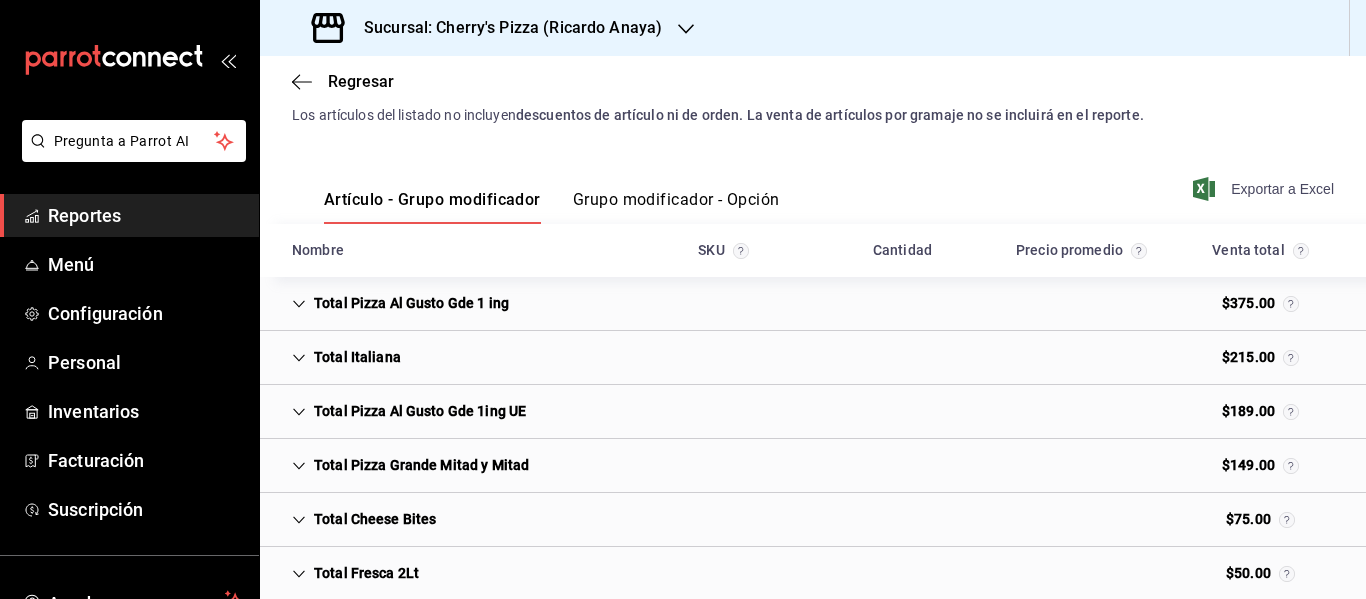 click on "Exportar a Excel" at bounding box center (1265, 189) 